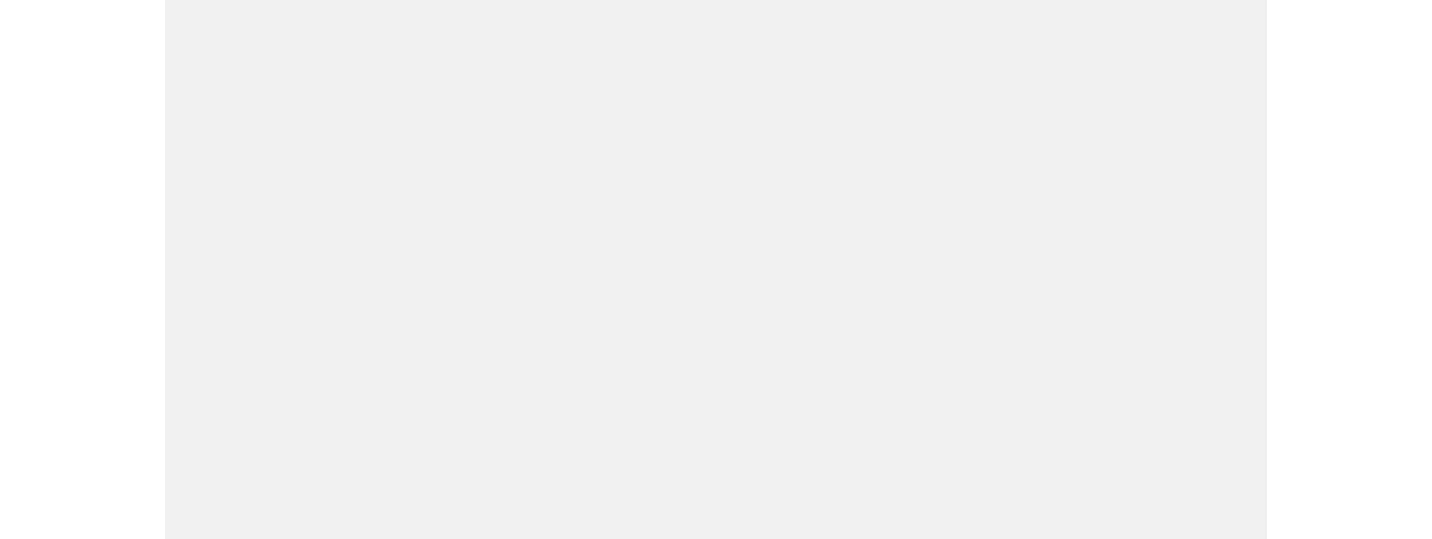 scroll, scrollTop: 0, scrollLeft: 0, axis: both 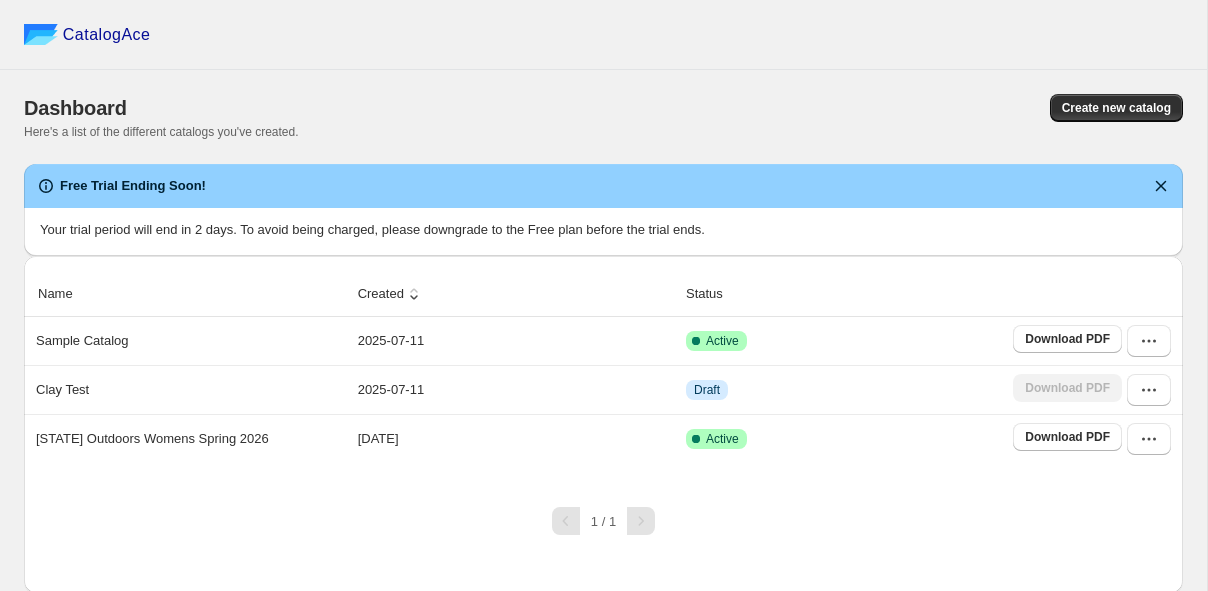 click on "1 / 1" at bounding box center (595, 513) 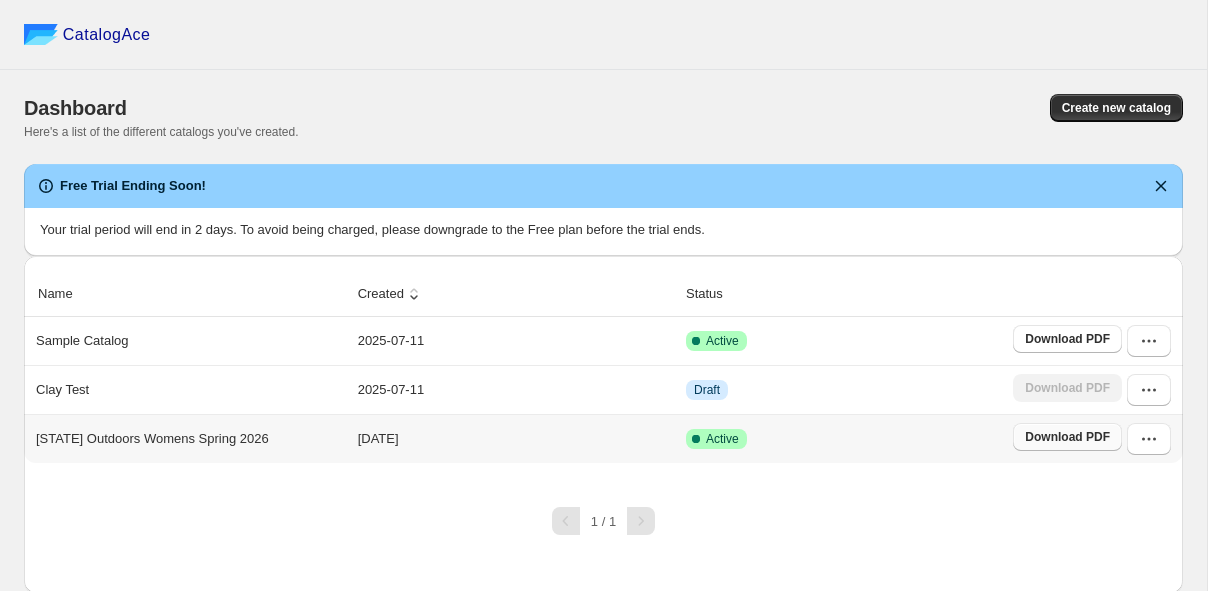 click on "Download PDF" at bounding box center (1067, 437) 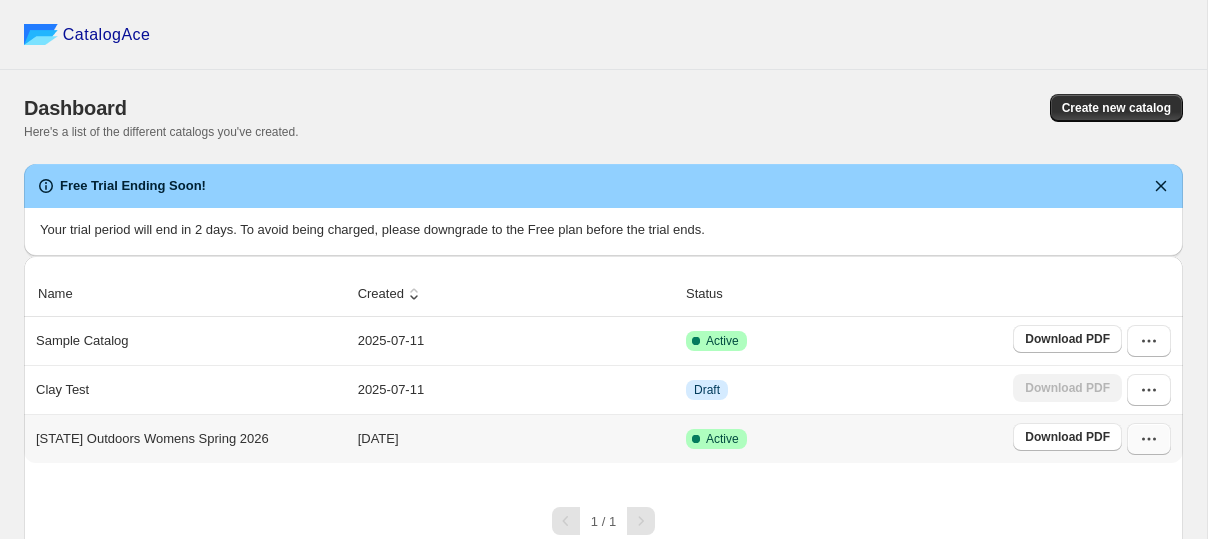 click 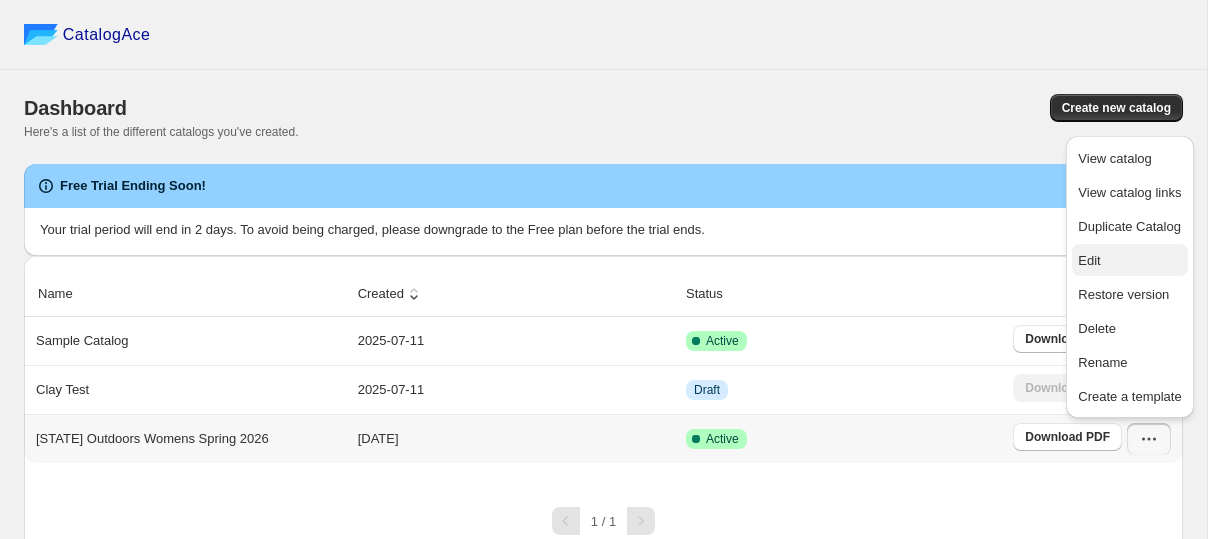 click on "Edit" at bounding box center (1129, 261) 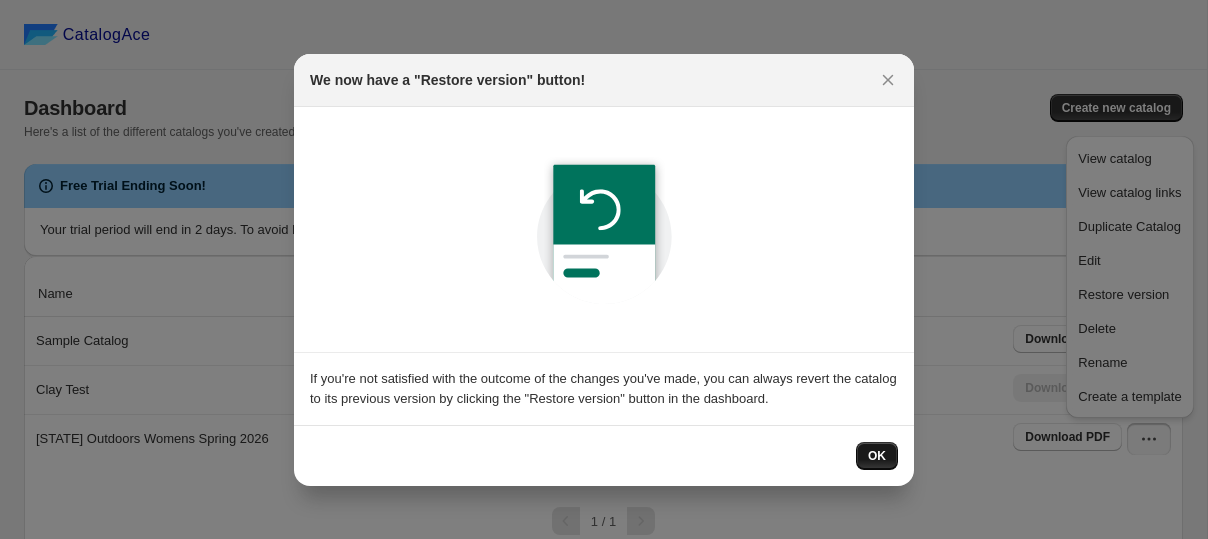 click on "OK" at bounding box center (877, 456) 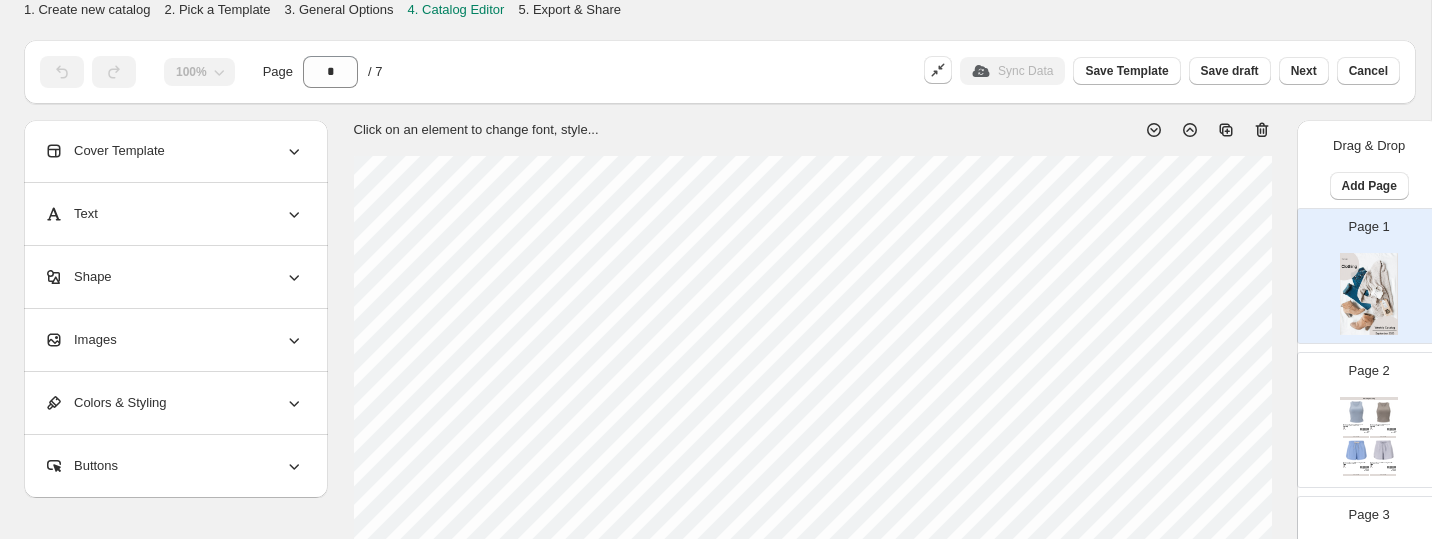 click at bounding box center [1383, 412] 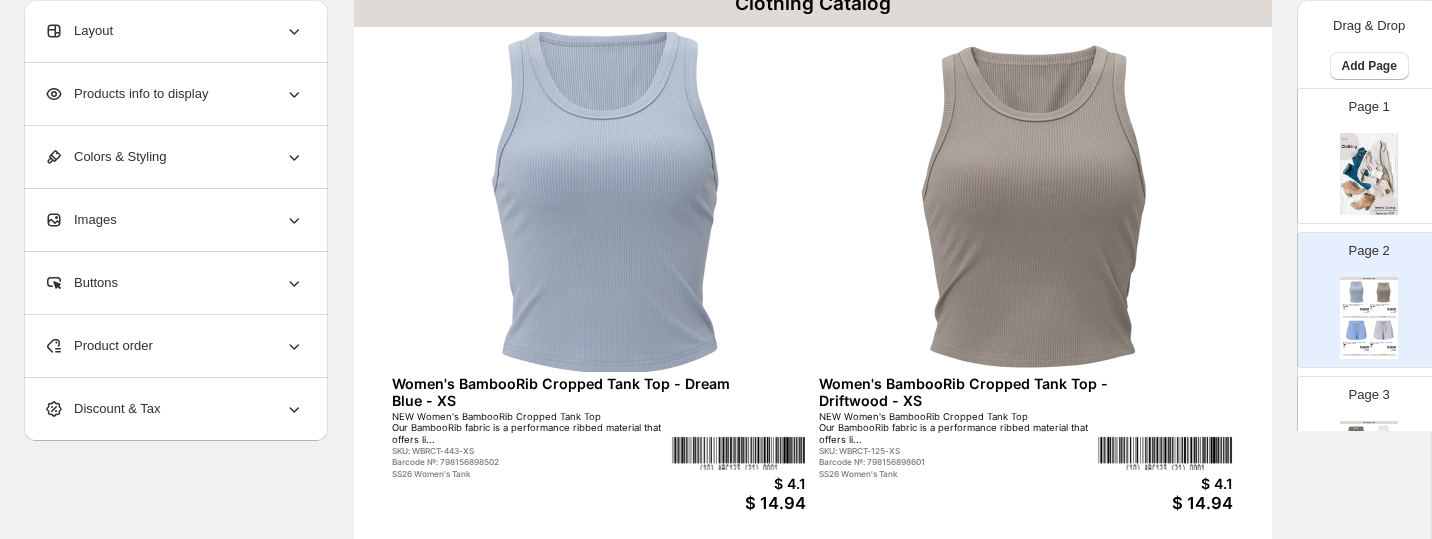 scroll, scrollTop: 172, scrollLeft: 0, axis: vertical 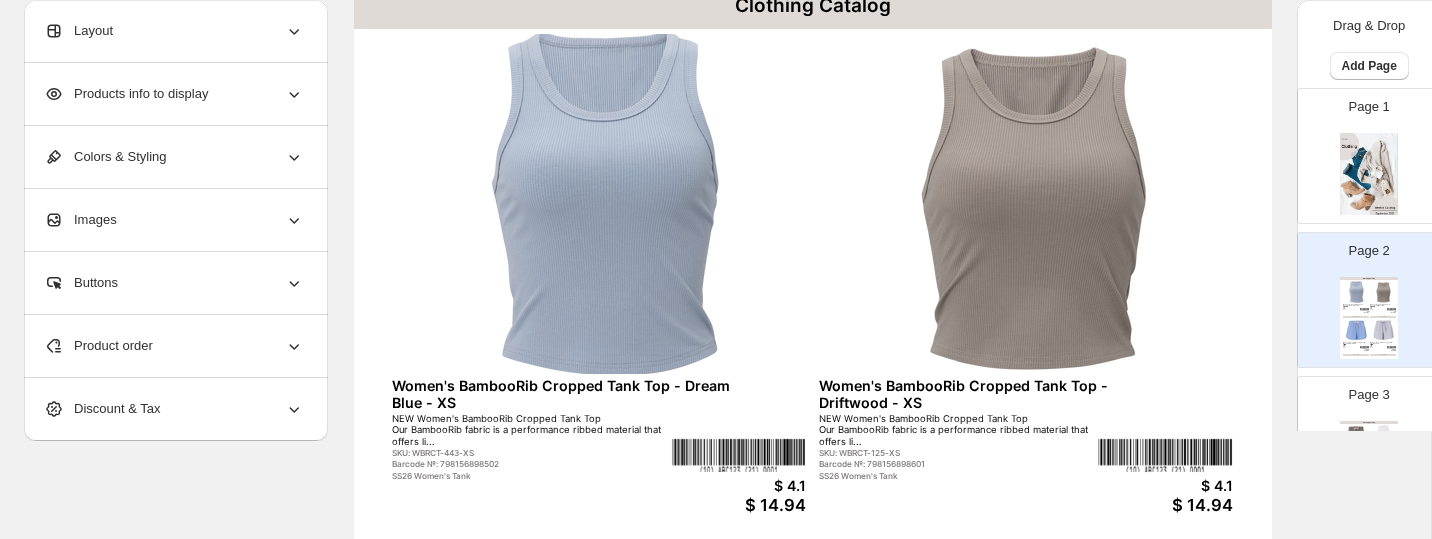 click at bounding box center [599, 204] 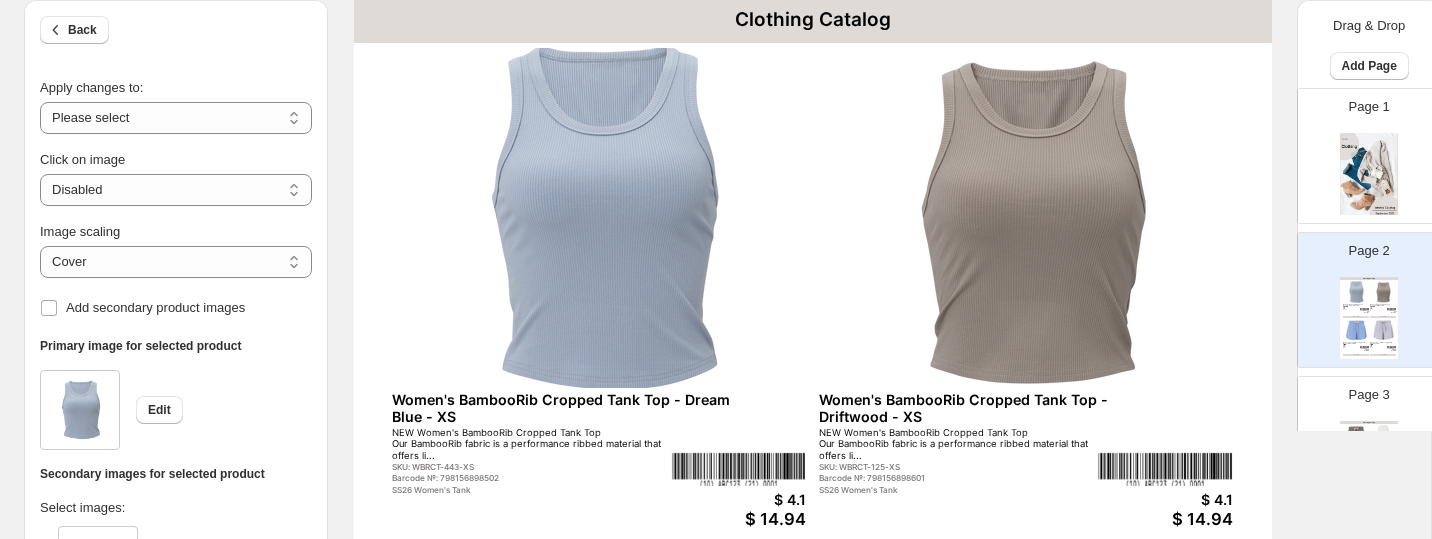 scroll, scrollTop: 0, scrollLeft: 0, axis: both 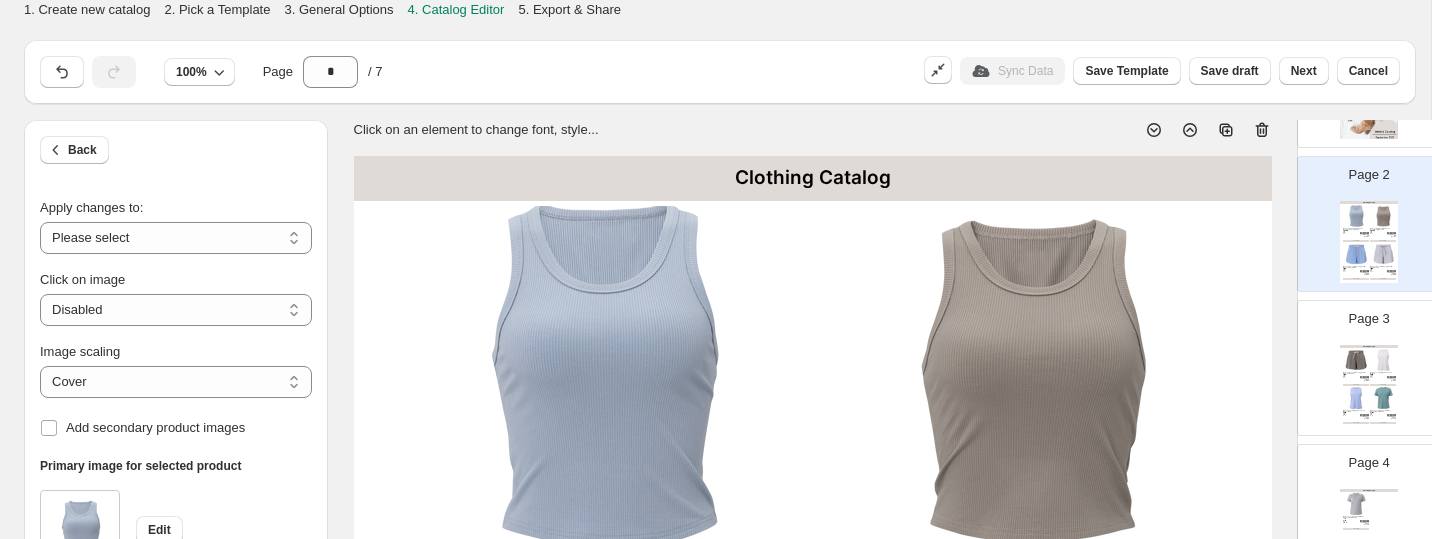 click at bounding box center [1356, 399] 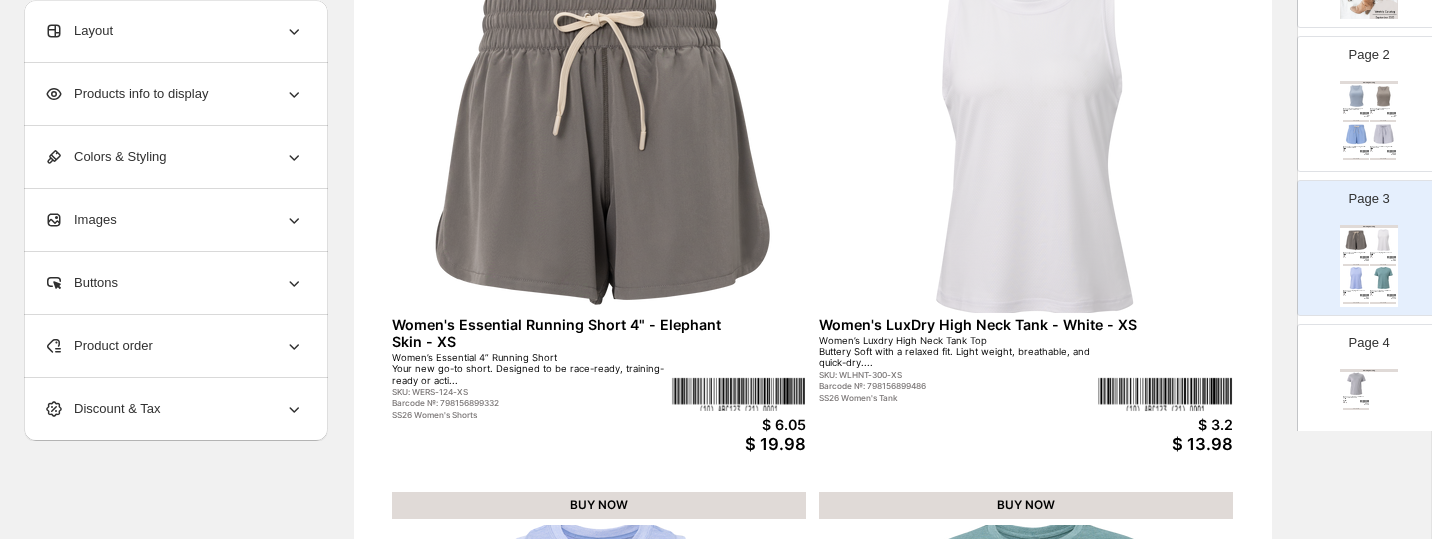 scroll, scrollTop: 0, scrollLeft: 0, axis: both 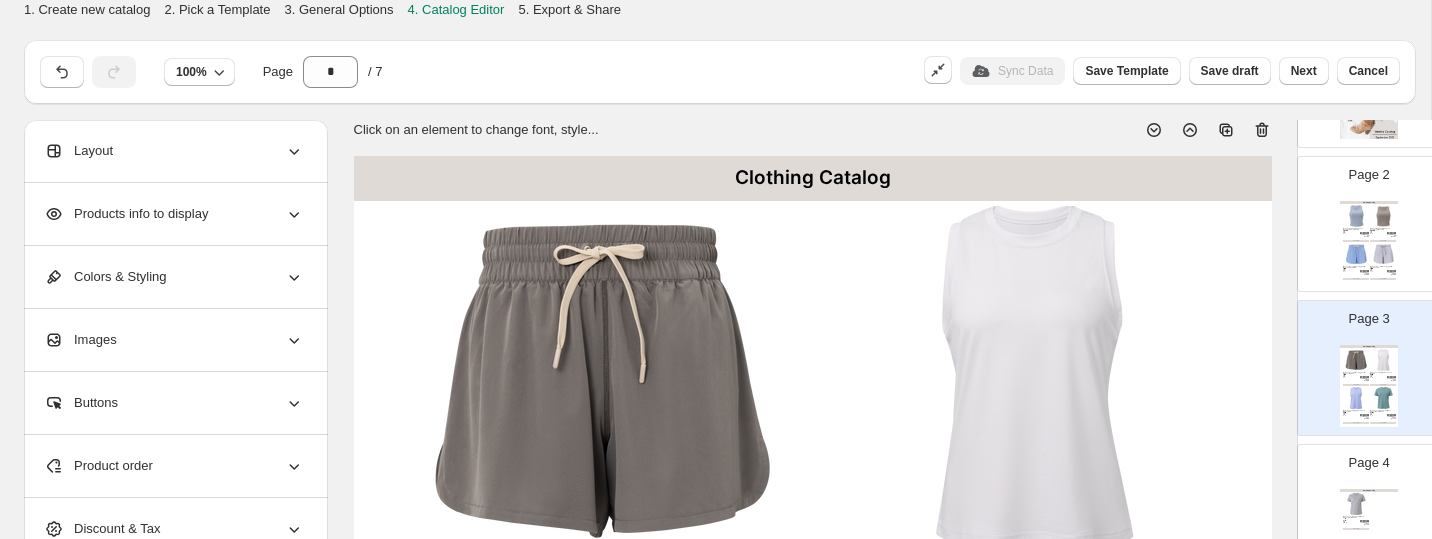 click on "BUY NOW" at bounding box center (1356, 241) 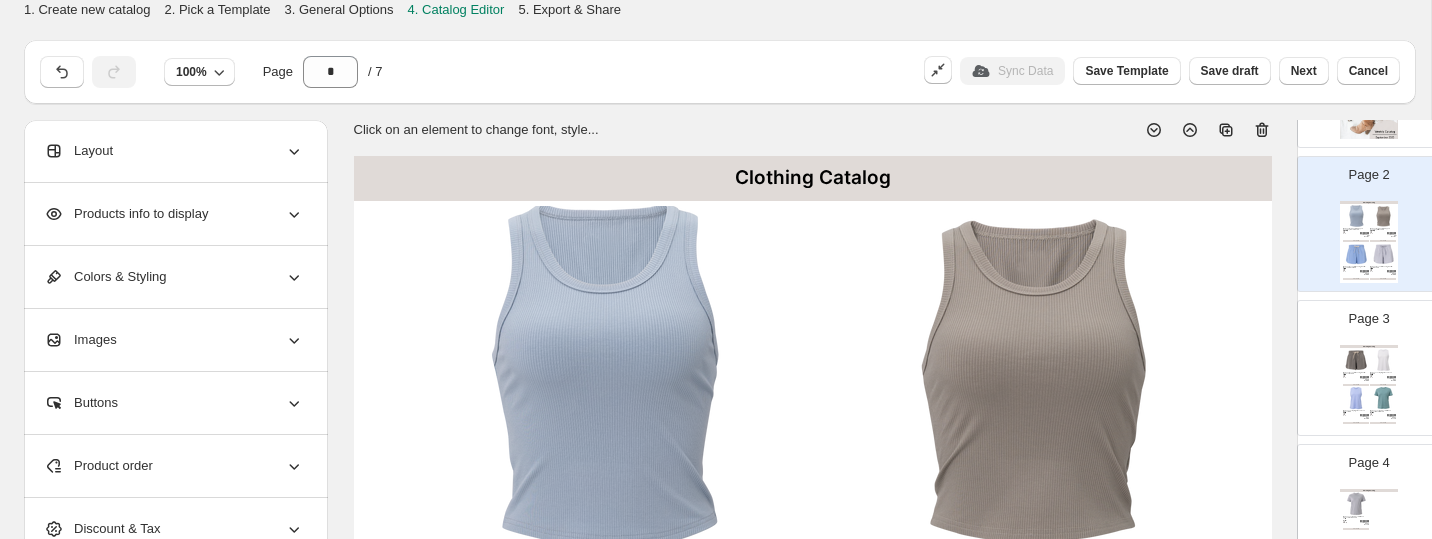 click at bounding box center [599, 376] 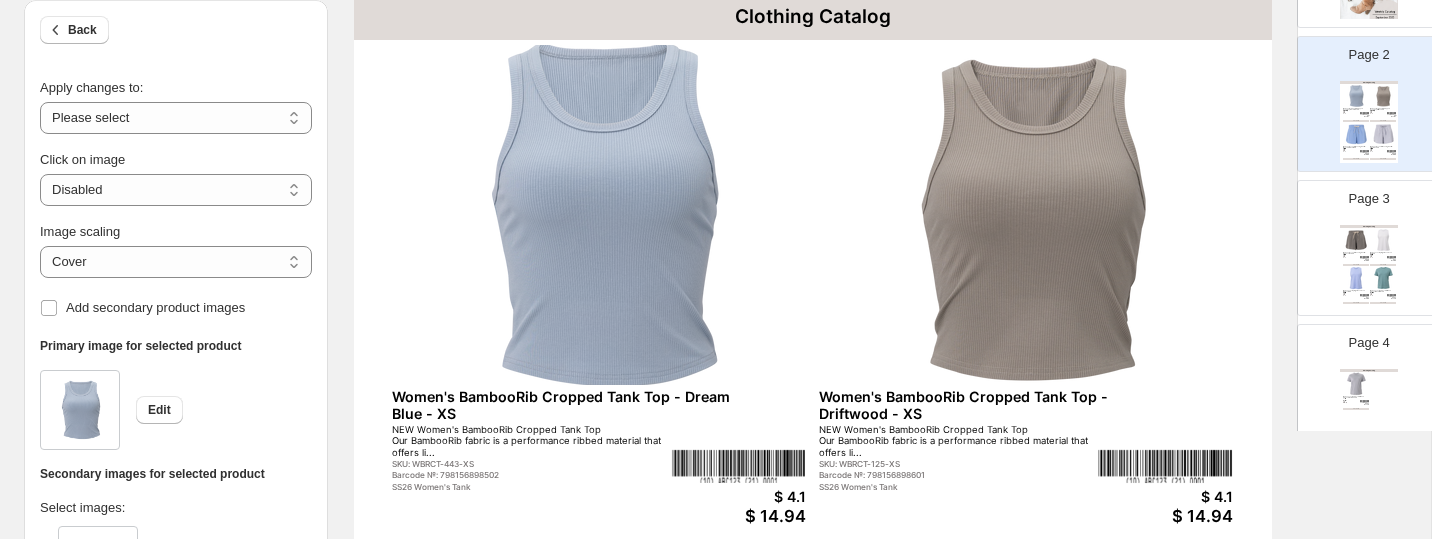 scroll, scrollTop: 163, scrollLeft: 0, axis: vertical 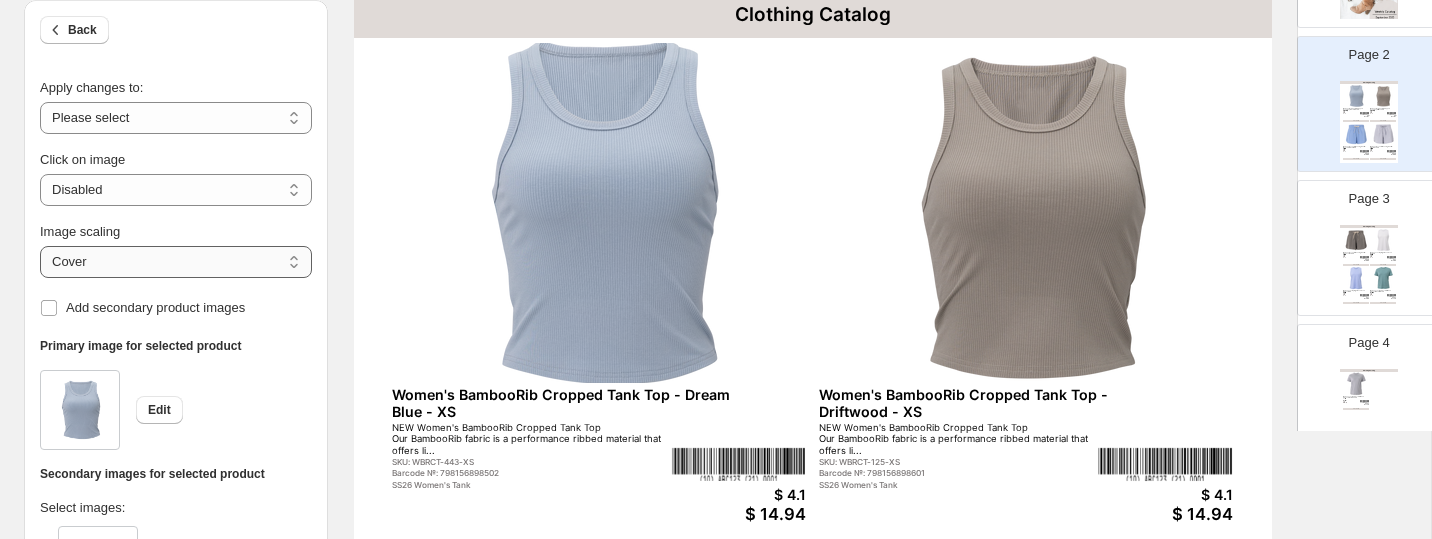 click on "***** *******" at bounding box center (176, 262) 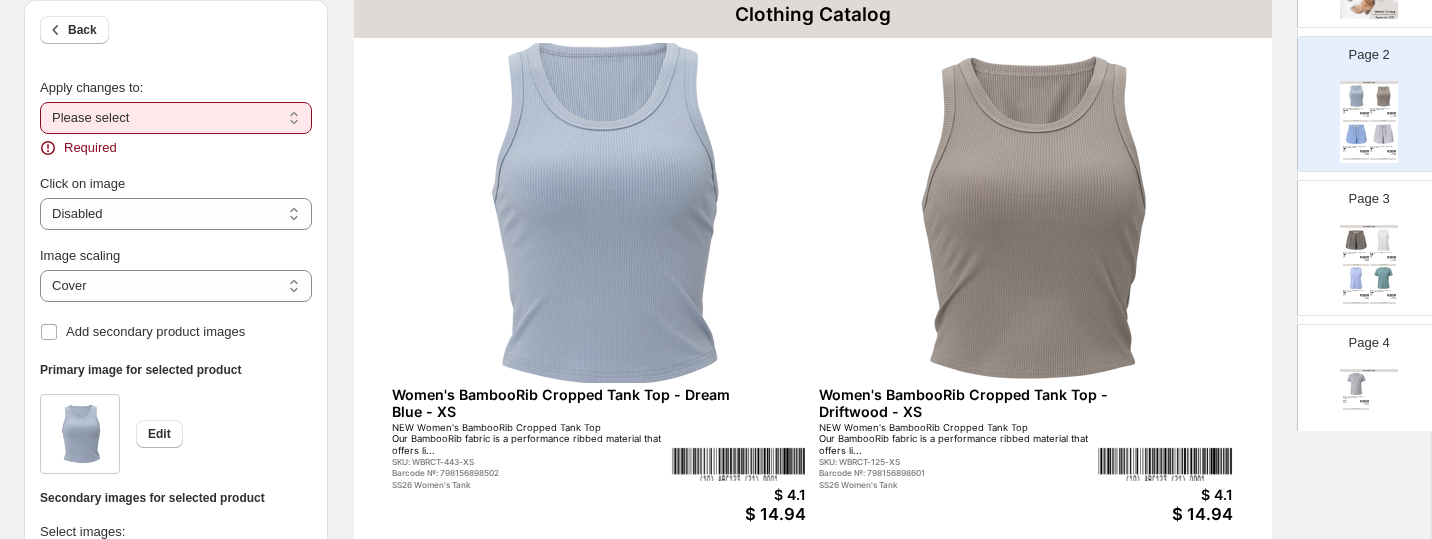 click on "**********" at bounding box center [176, 118] 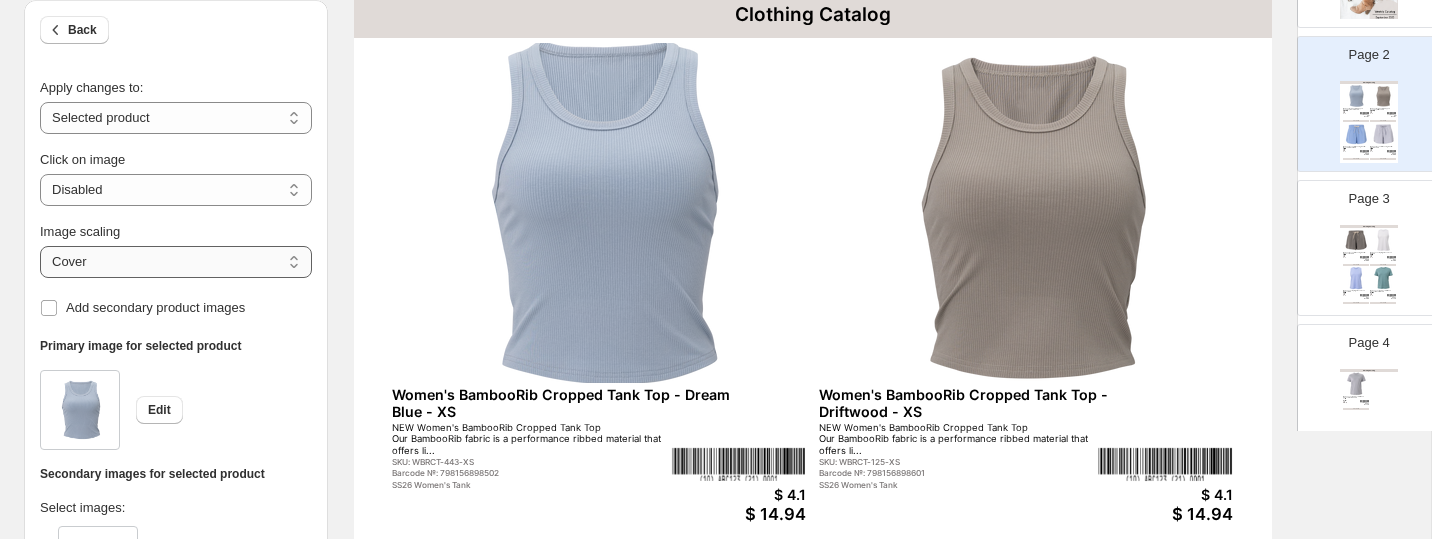 click on "***** *******" at bounding box center (176, 262) 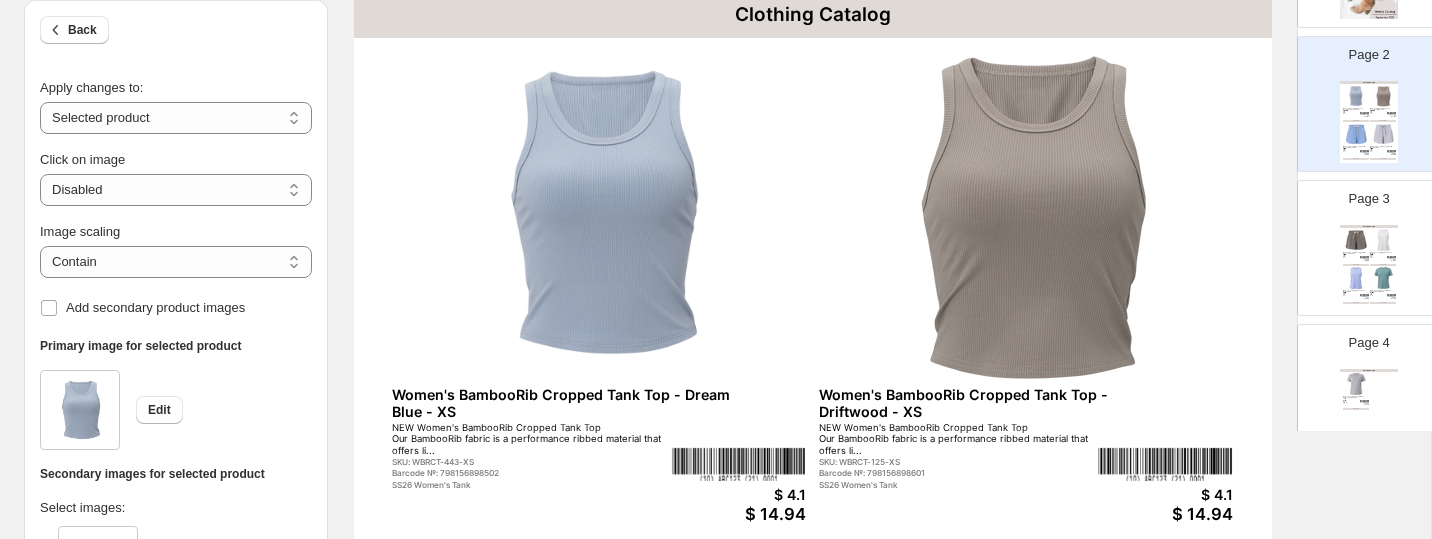 click at bounding box center [1026, 213] 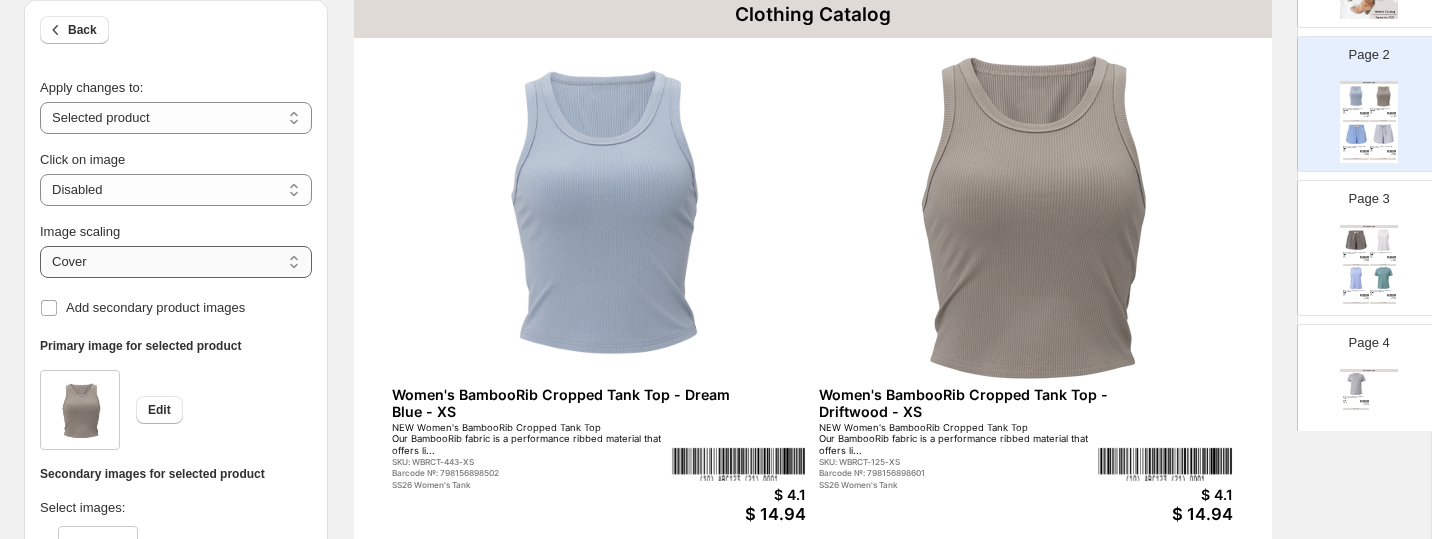 click on "***** *******" at bounding box center [176, 262] 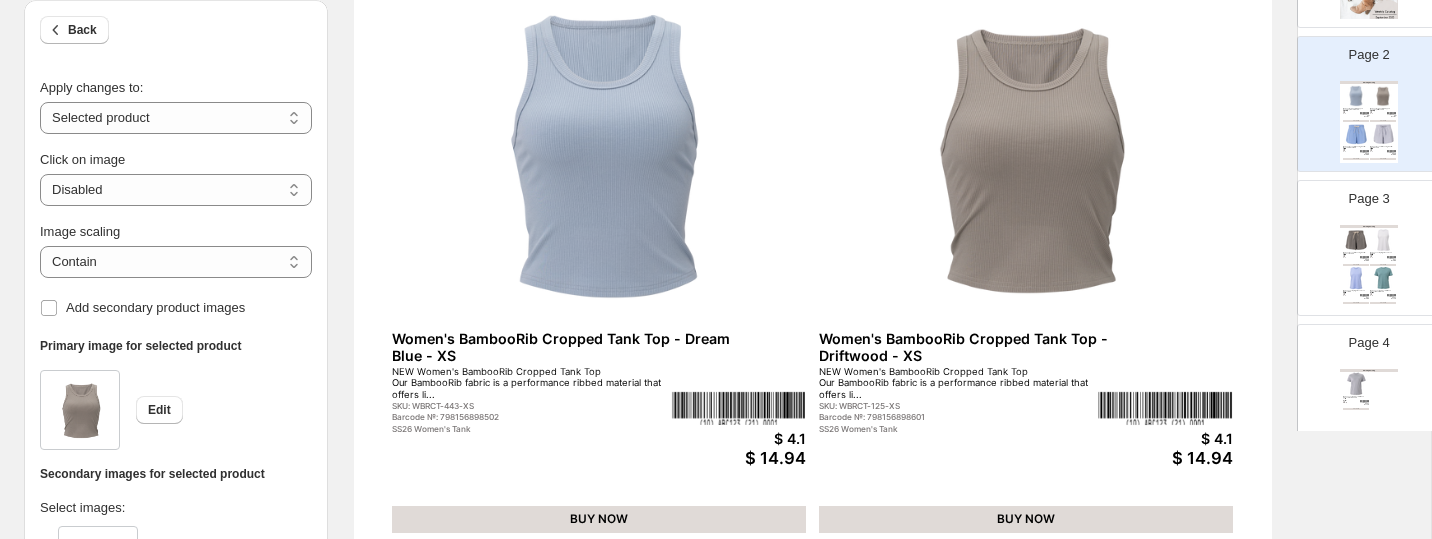 scroll, scrollTop: 224, scrollLeft: 0, axis: vertical 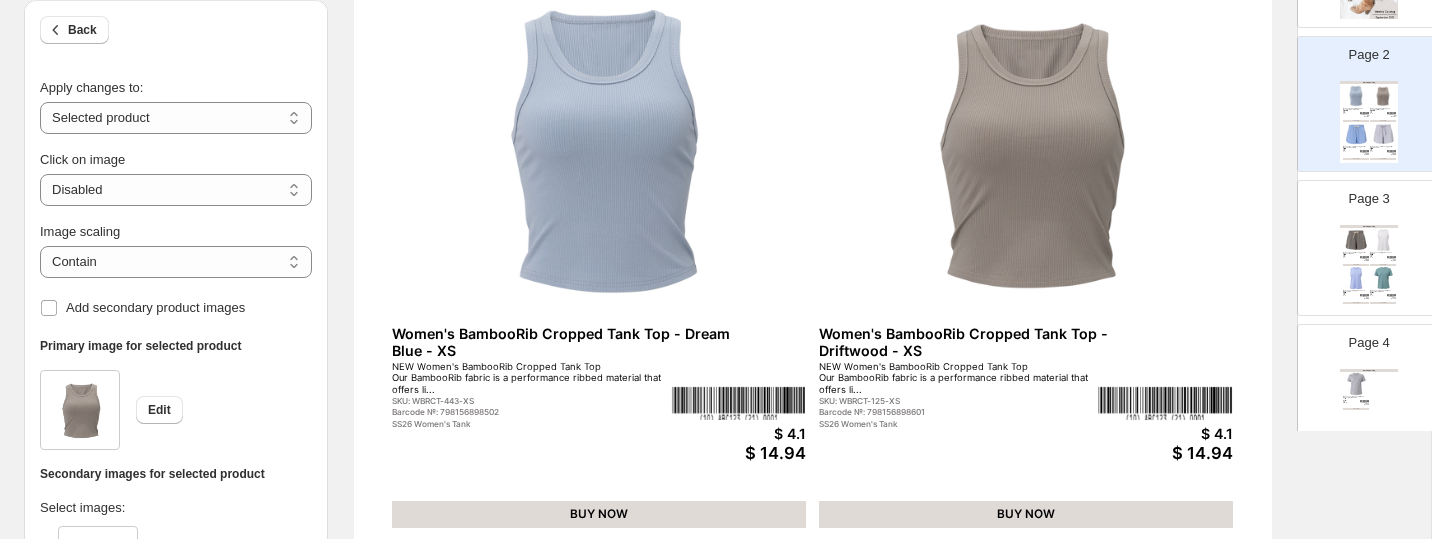 click on "Women's BambooRib Cropped Tank Top - Dream Blue - XS NEW Women's BambooRib Cropped Tank Top
Our BambooRib fabric is a performance ribbed material that offers li... SKU:  WBRCT-443-XS Barcode №:  798156898502 SS26 Women's Tank" at bounding box center (599, 377) 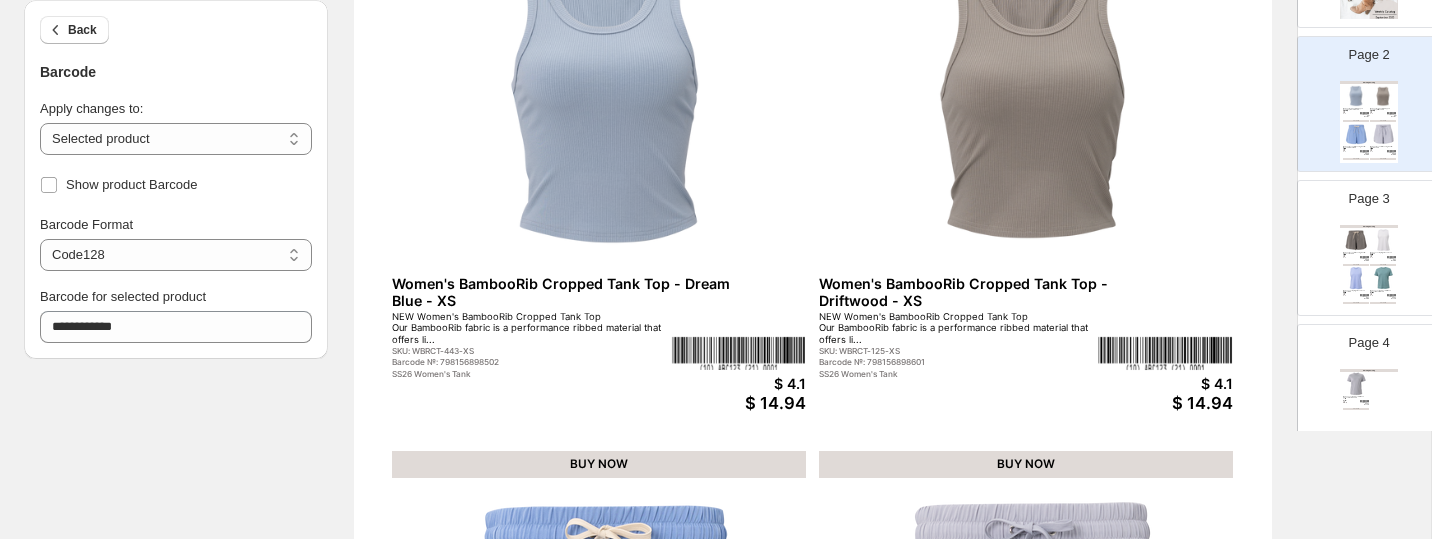 scroll, scrollTop: 282, scrollLeft: 0, axis: vertical 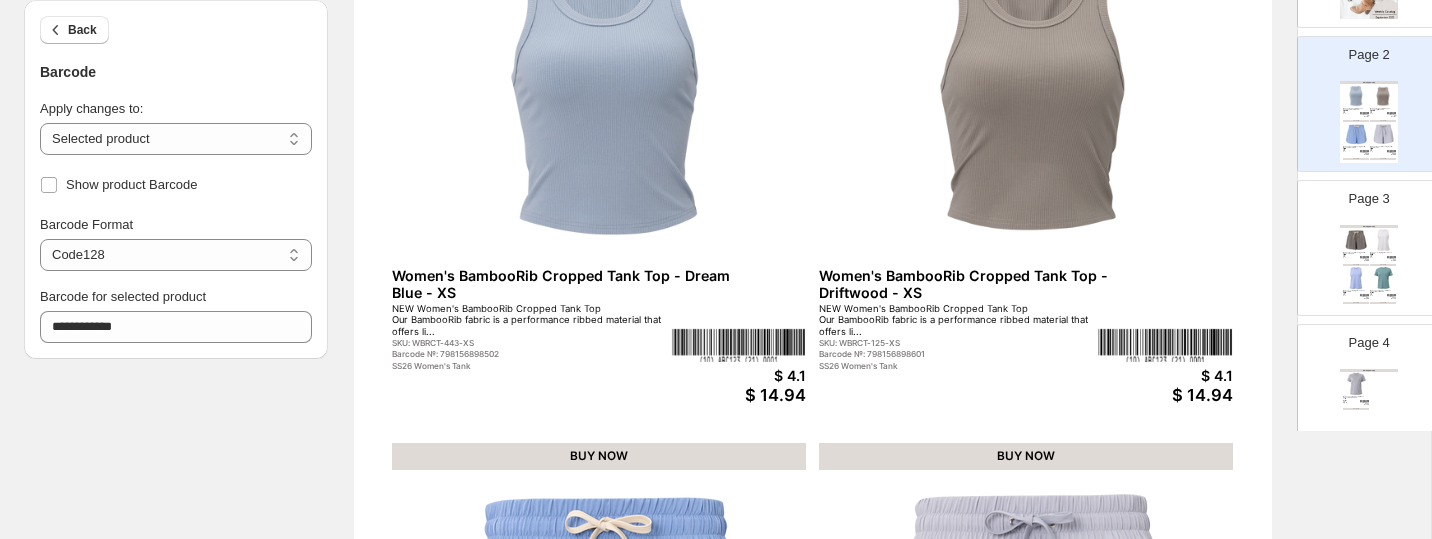 click on "NEW Women's BambooRib Cropped Tank Top
Our BambooRib fabric is a performance ribbed material that offers li..." at bounding box center (531, 320) 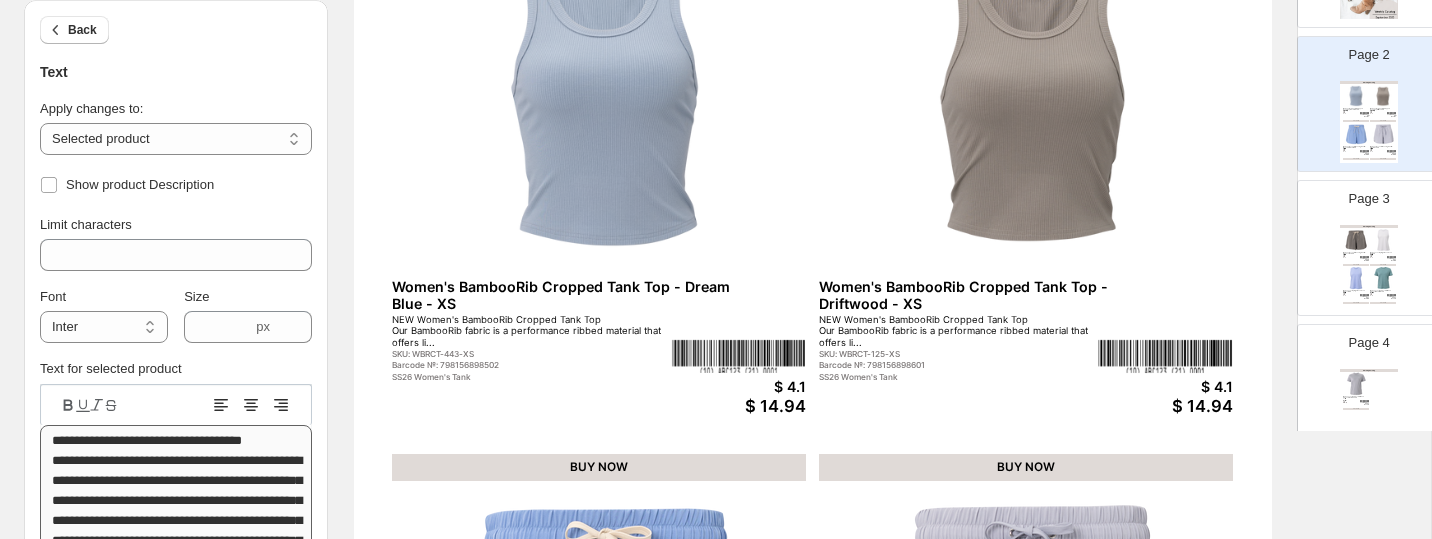 scroll, scrollTop: 264, scrollLeft: 0, axis: vertical 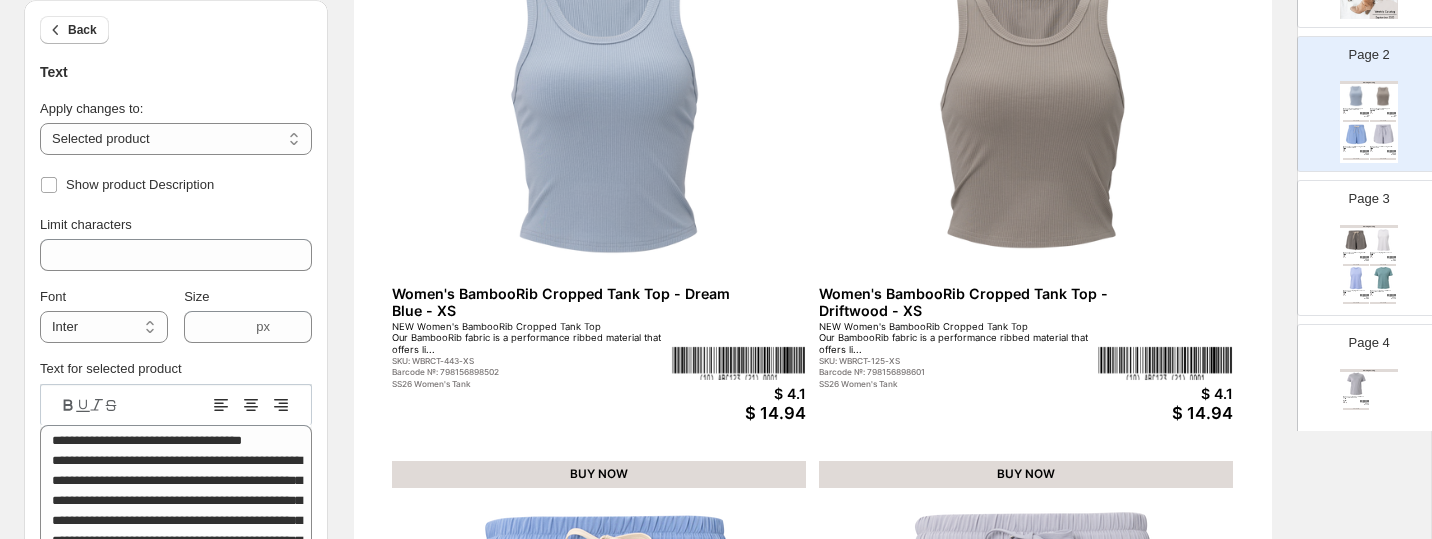 click on "NEW Women's BambooRib Cropped Tank Top
Our BambooRib fabric is a performance ribbed material that offers li..." at bounding box center [531, 338] 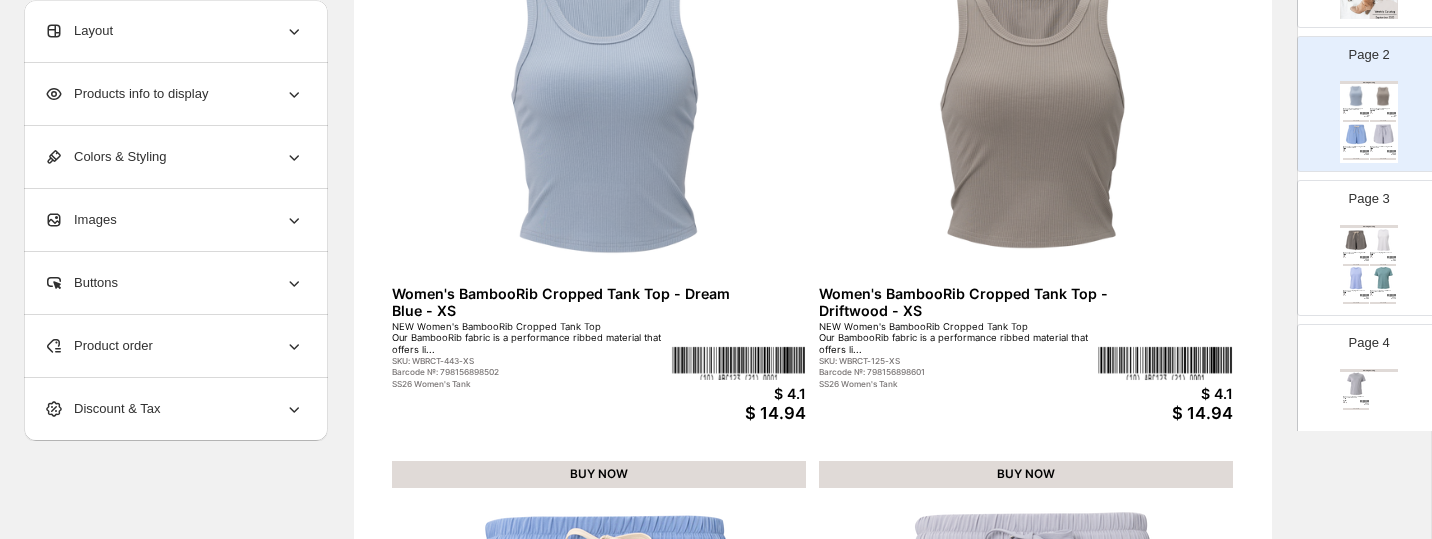 click 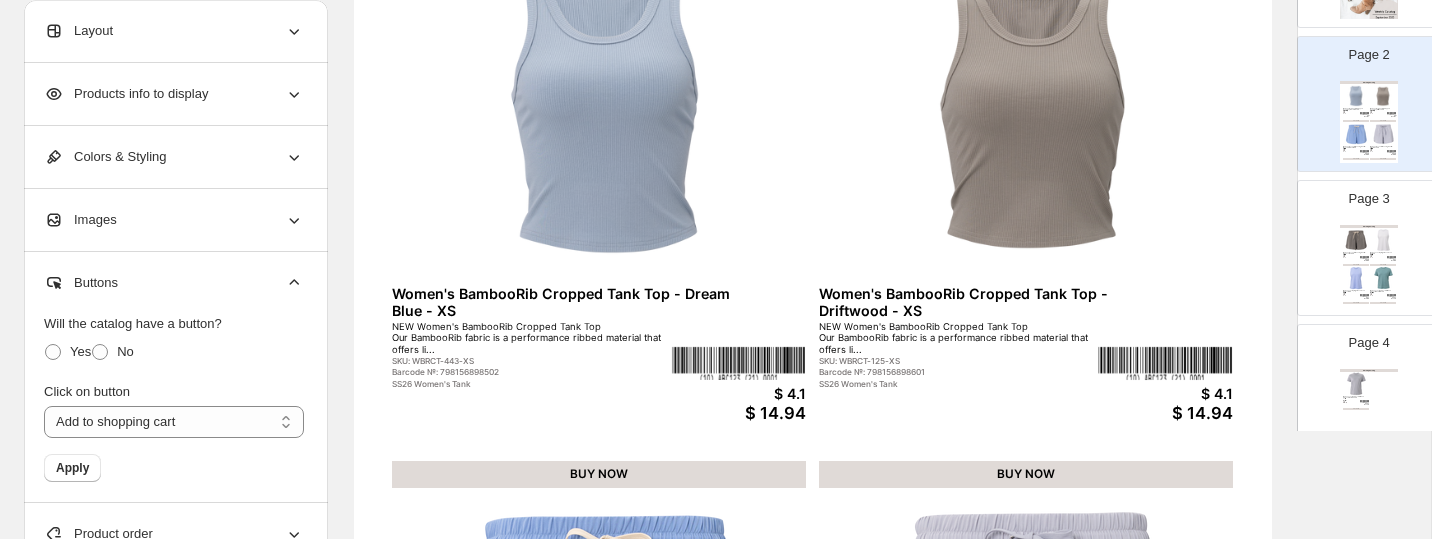 click 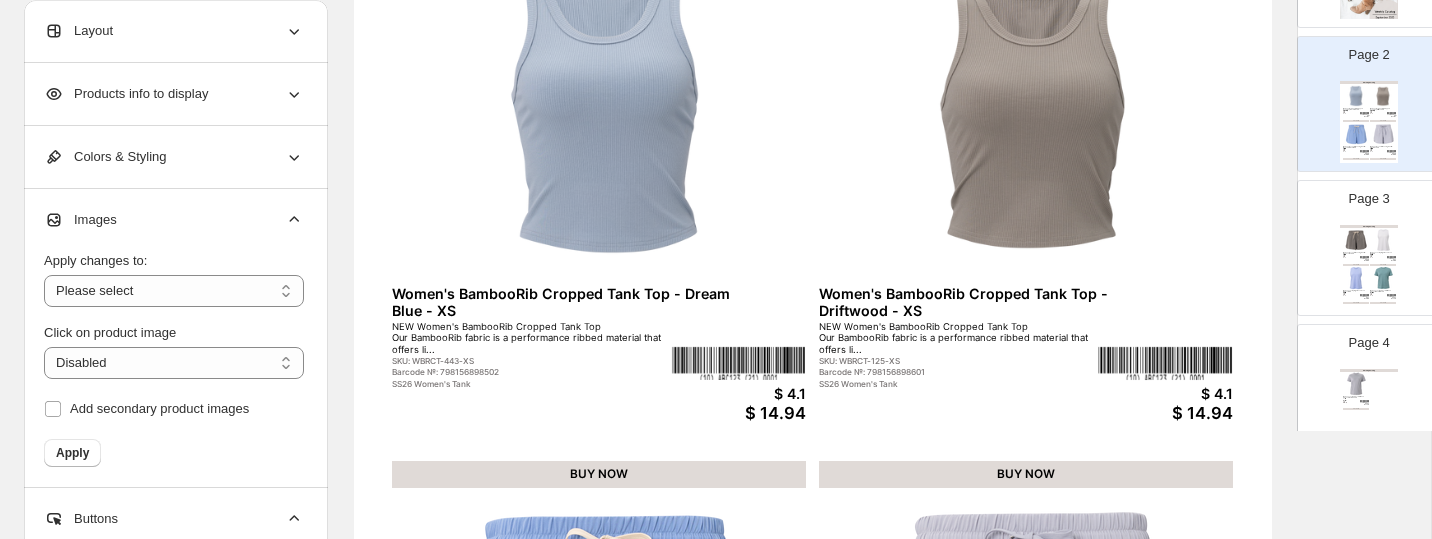 click 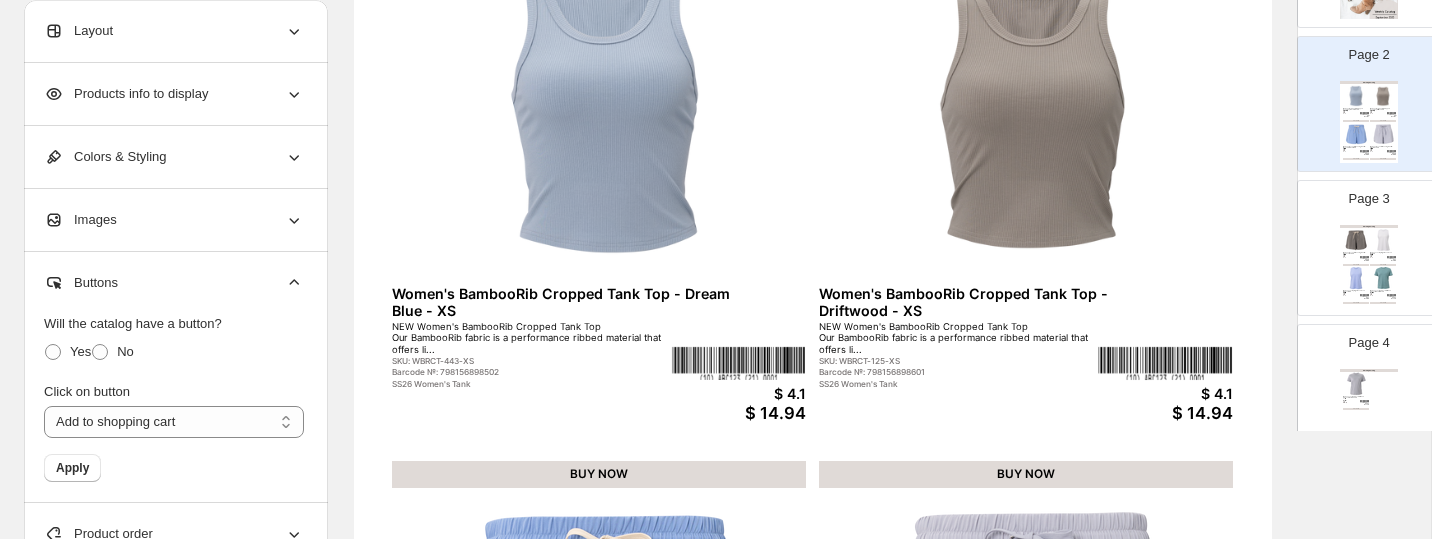 click 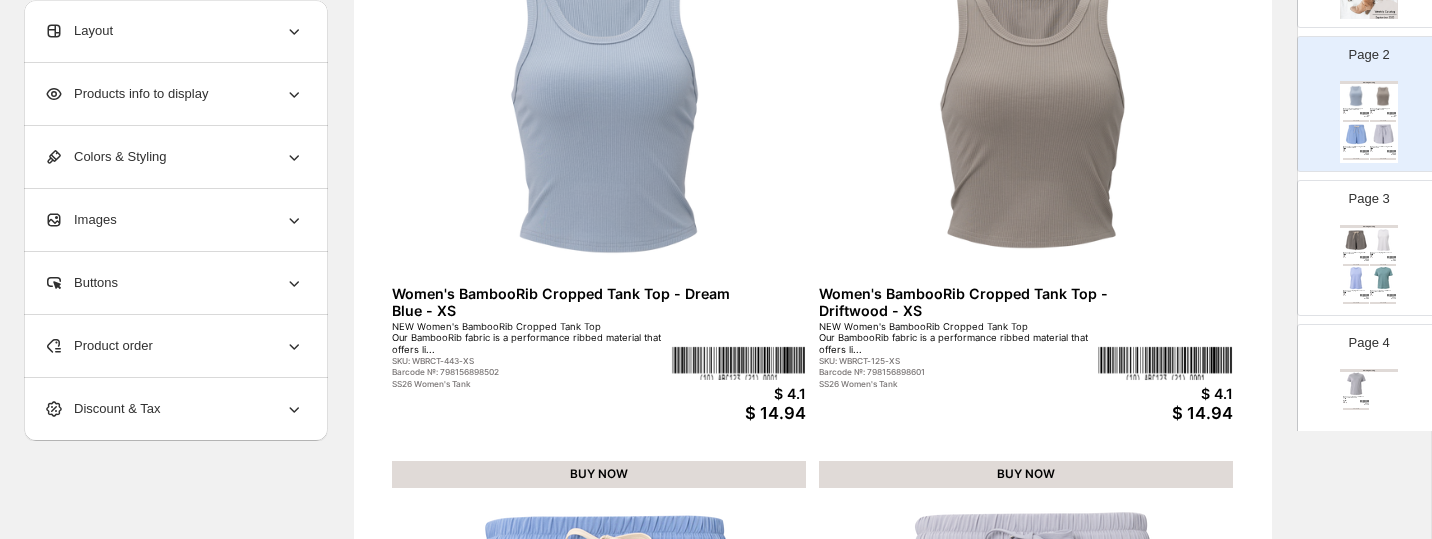 click on "BUY NOW" at bounding box center [1356, 265] 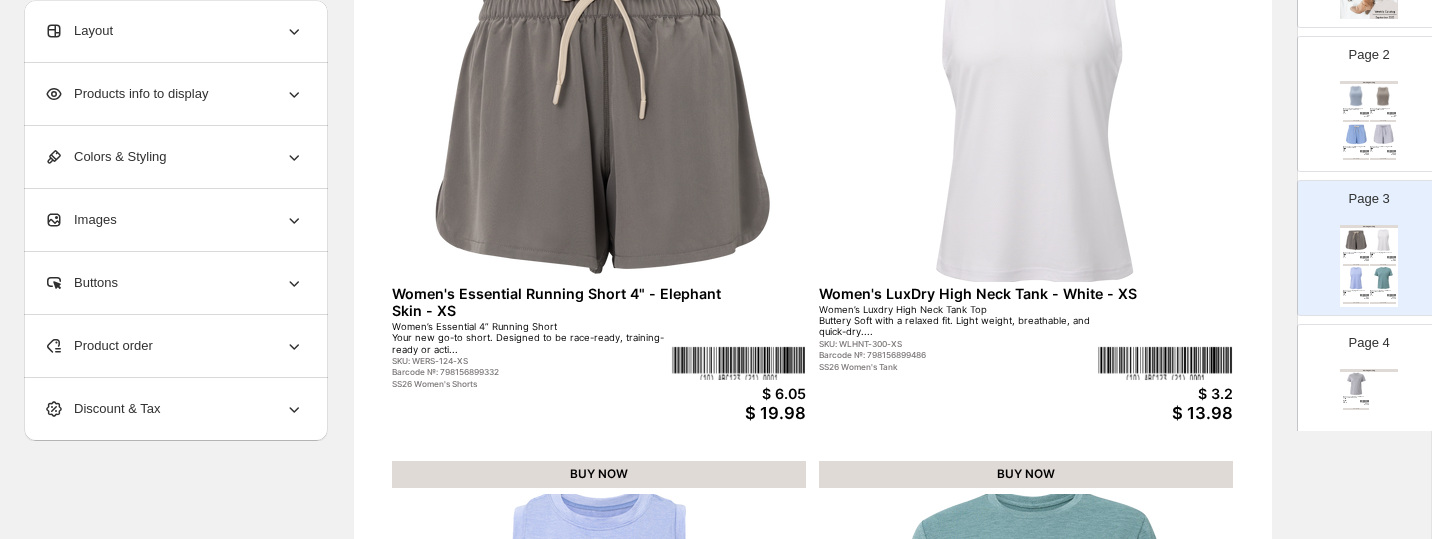 click on "Page 4 Clothing Catalog Women's LuxDry Classic Fit Short Sleeve - Silver Cloud - XS Women’s LuxDry Classic Fit Short Sleeve
Luxurious is how our new LuxDry fabric feels. Buttery soft with a... SKU: WLDSS-117-XS Barcode №: 784196364343 FW25 Women’s Long Sleeve & Pullover $ 3.07 $ 14.28 BUY NOW" at bounding box center (1361, 384) 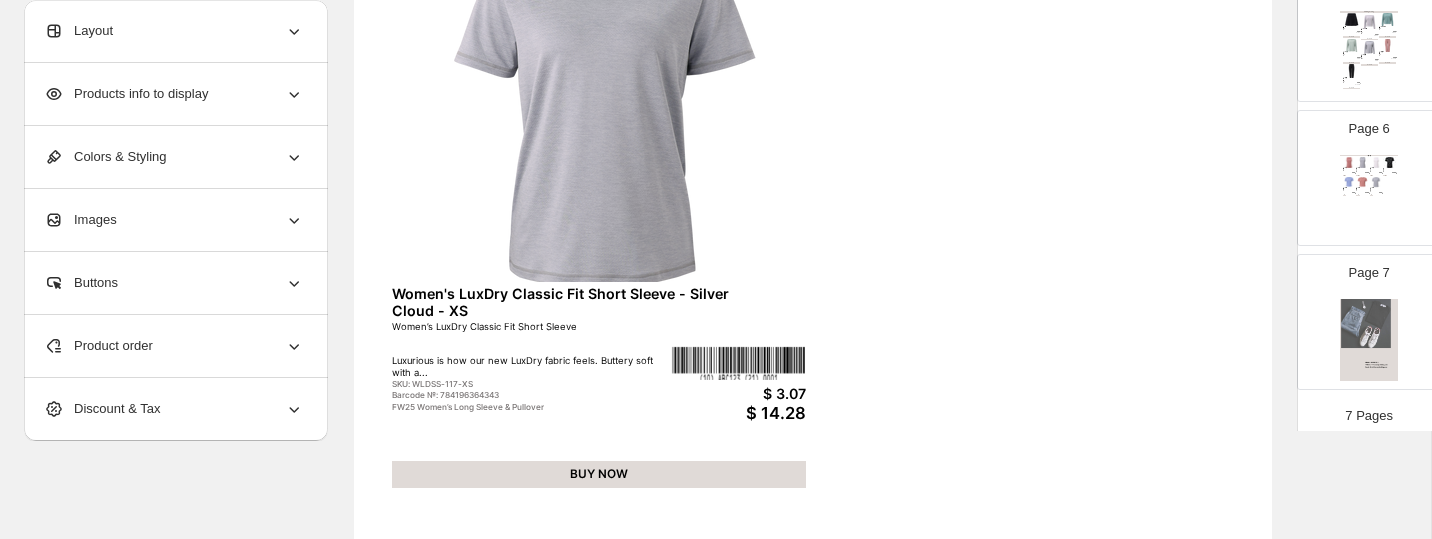 scroll, scrollTop: 709, scrollLeft: 0, axis: vertical 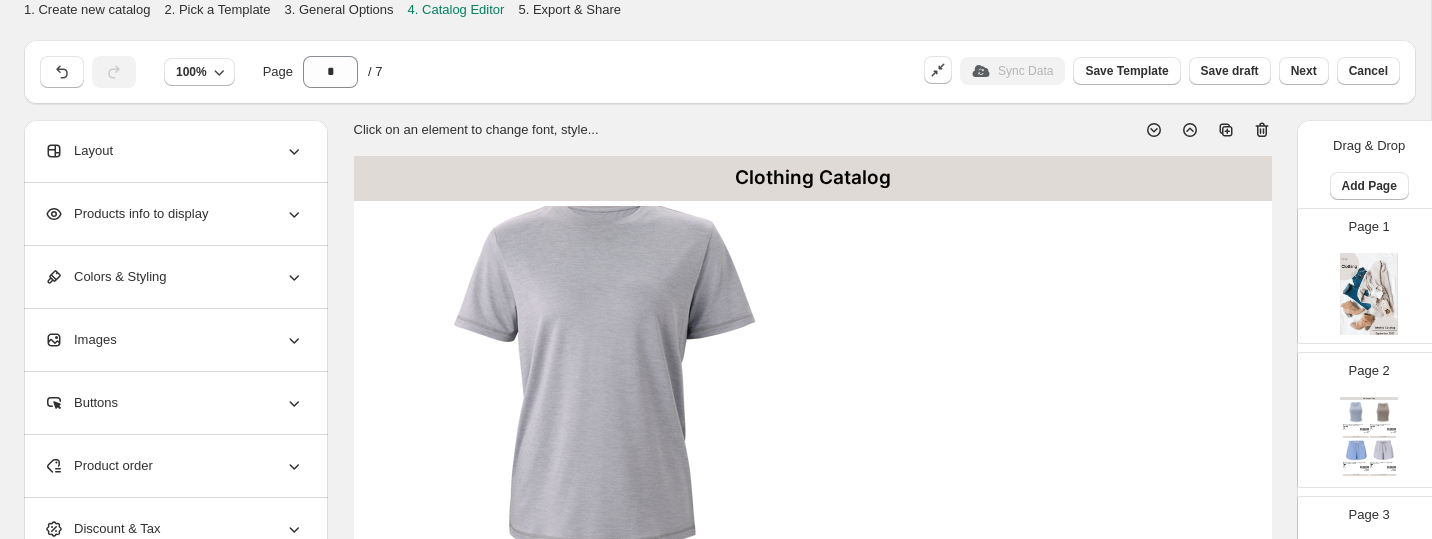 click at bounding box center (1383, 451) 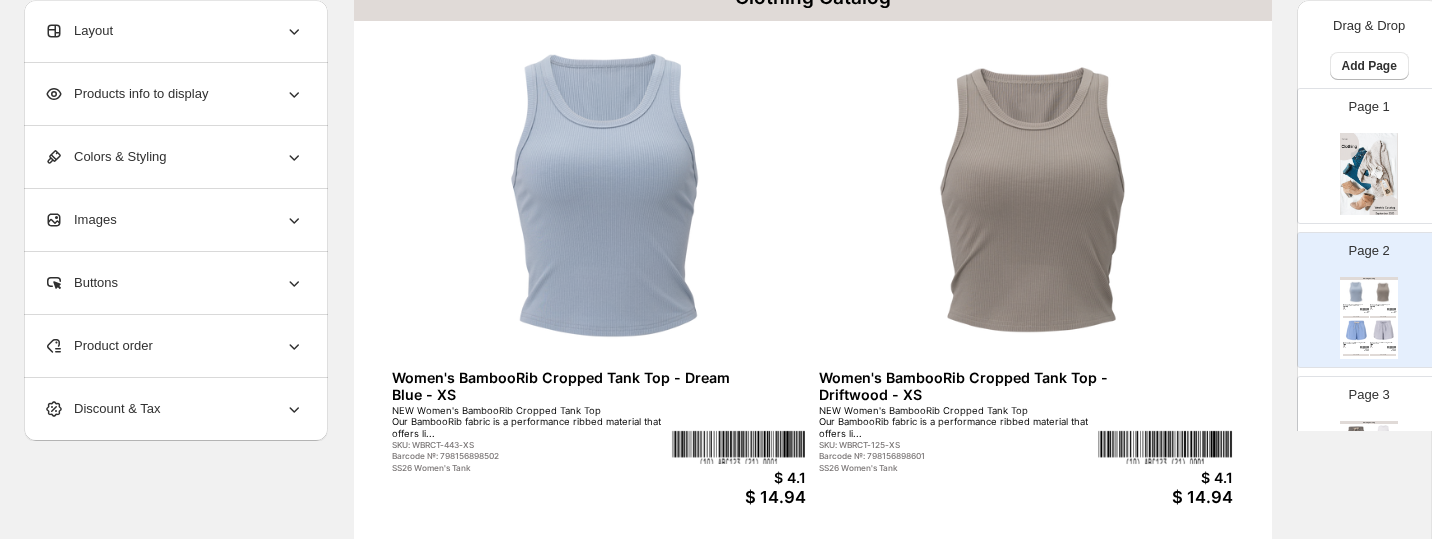 scroll, scrollTop: 184, scrollLeft: 0, axis: vertical 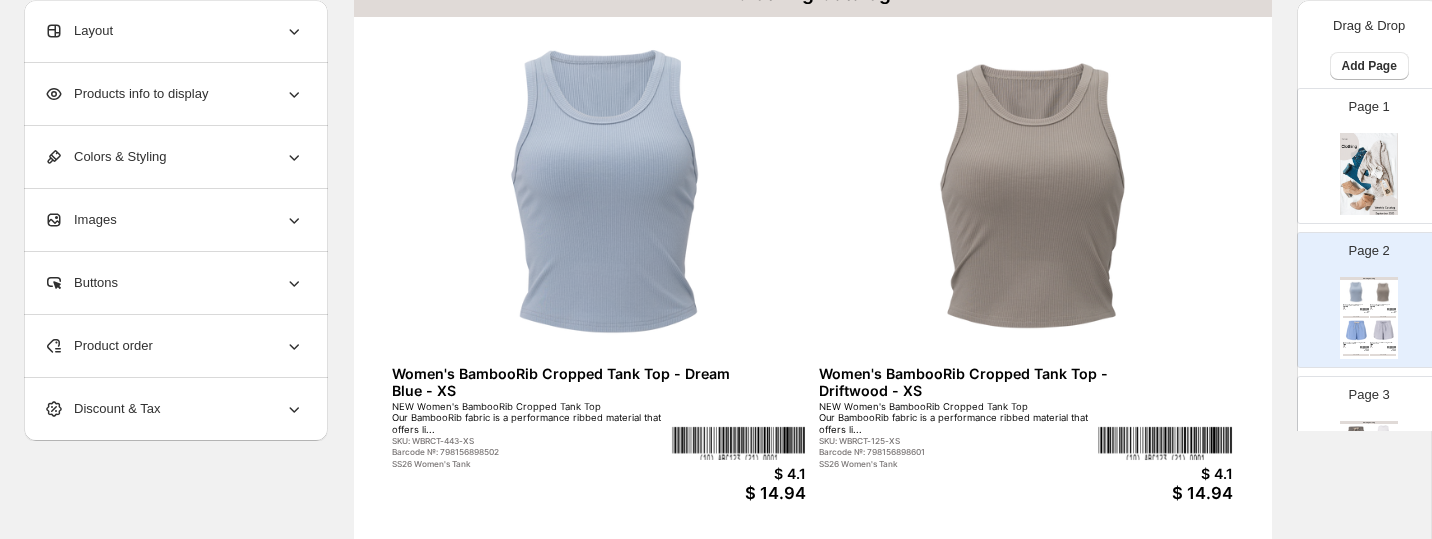 click on "NEW Women's BambooRib Cropped Tank Top
Our BambooRib fabric is a performance ribbed material that offers li..." at bounding box center (531, 418) 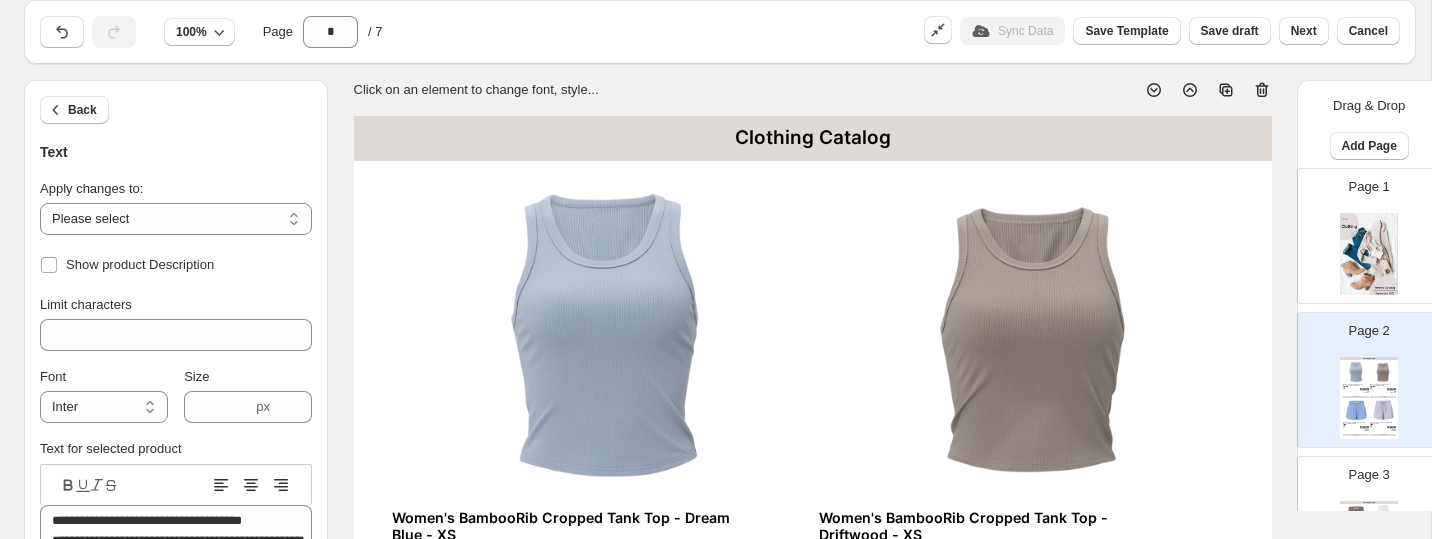 scroll, scrollTop: 0, scrollLeft: 0, axis: both 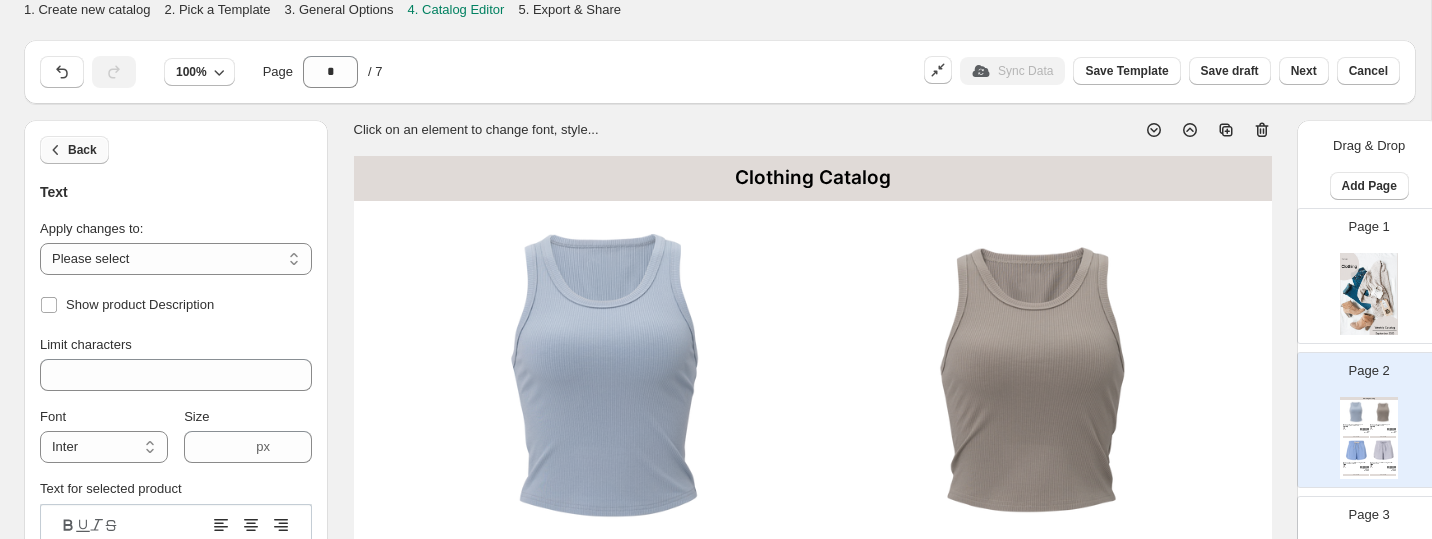 click on "Back" at bounding box center (82, 150) 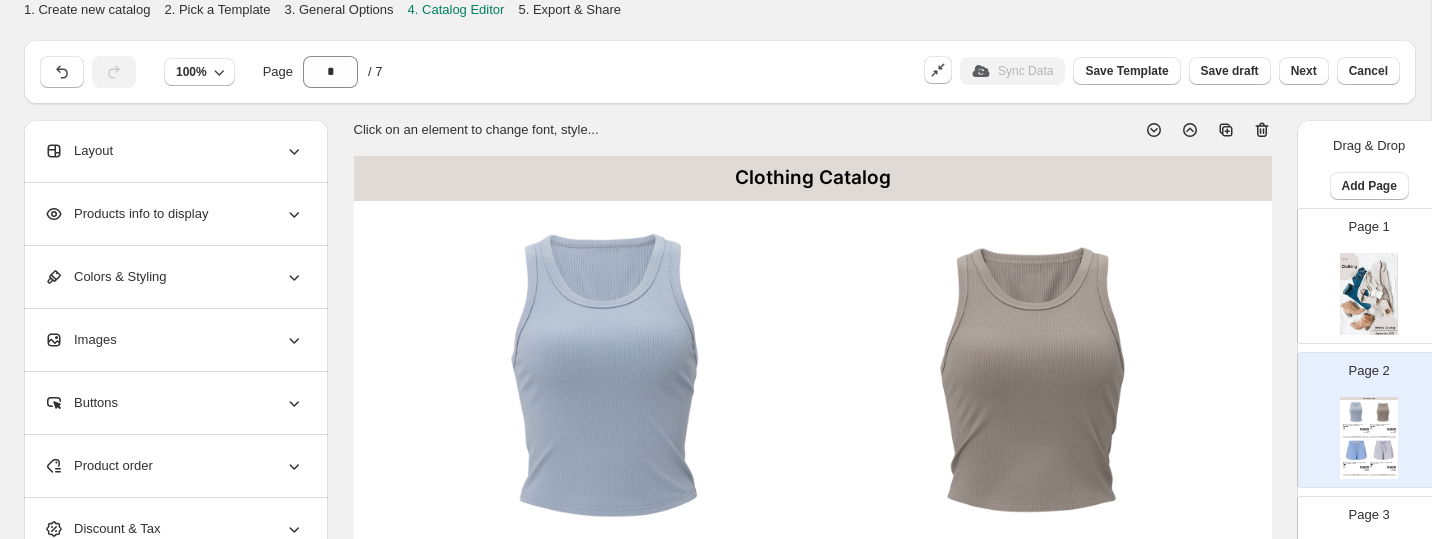 click on "Products info to display" at bounding box center [174, 214] 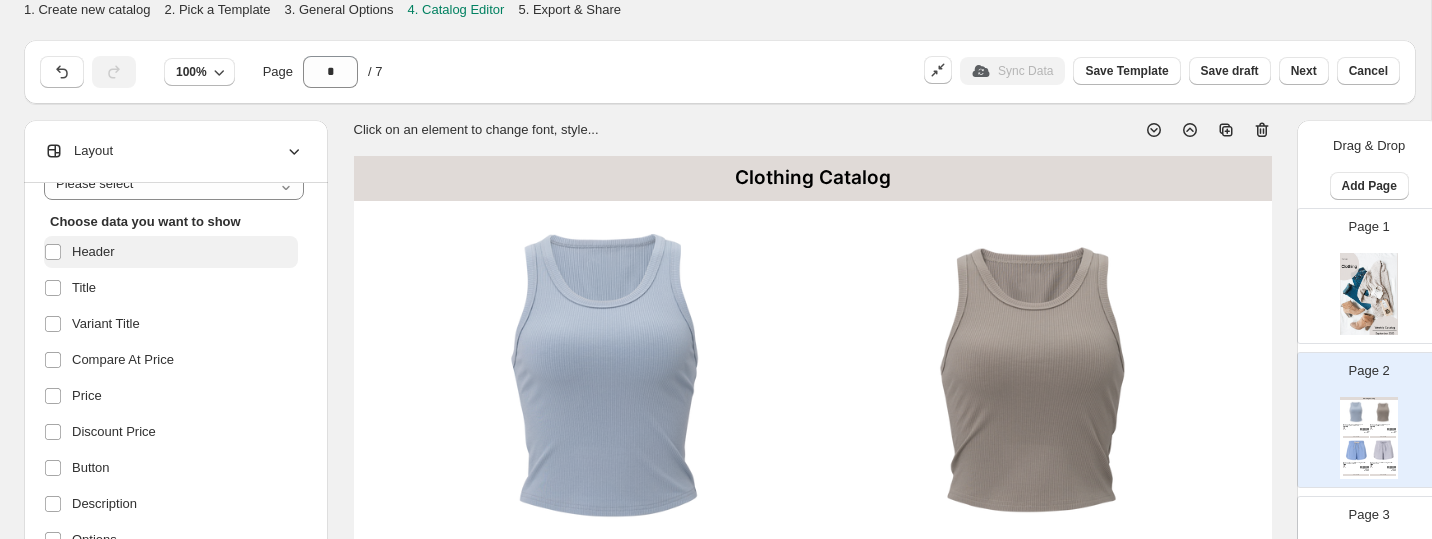 scroll, scrollTop: 102, scrollLeft: 0, axis: vertical 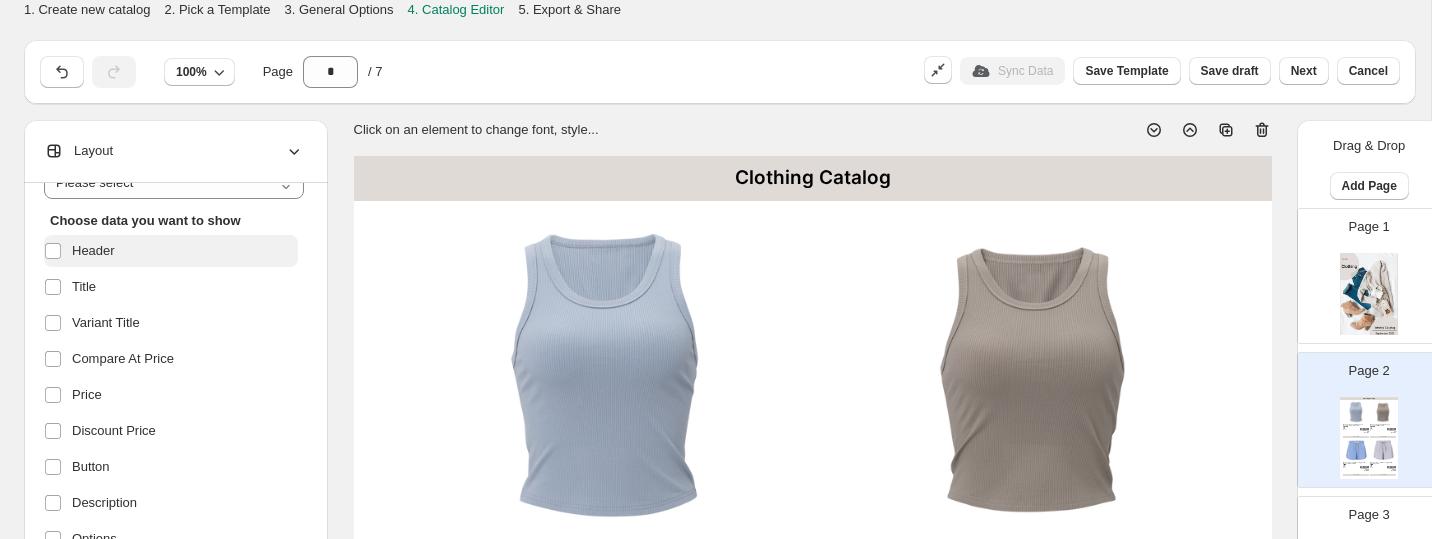 click on "Header" at bounding box center (93, 251) 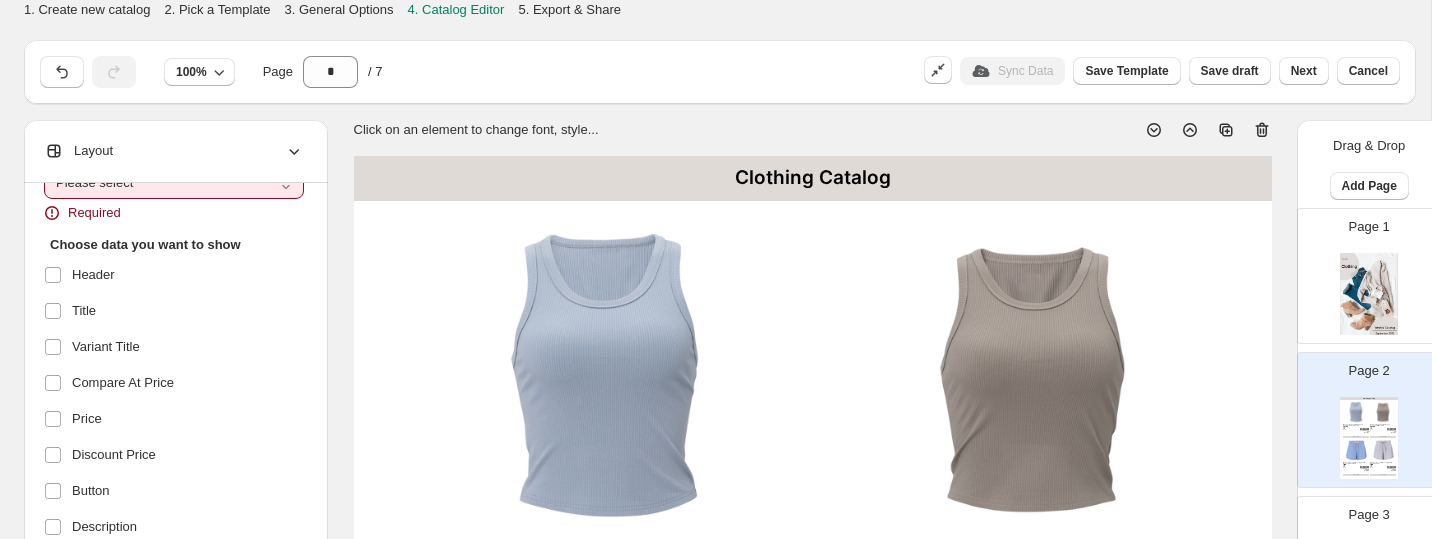click on "**********" at bounding box center (174, 183) 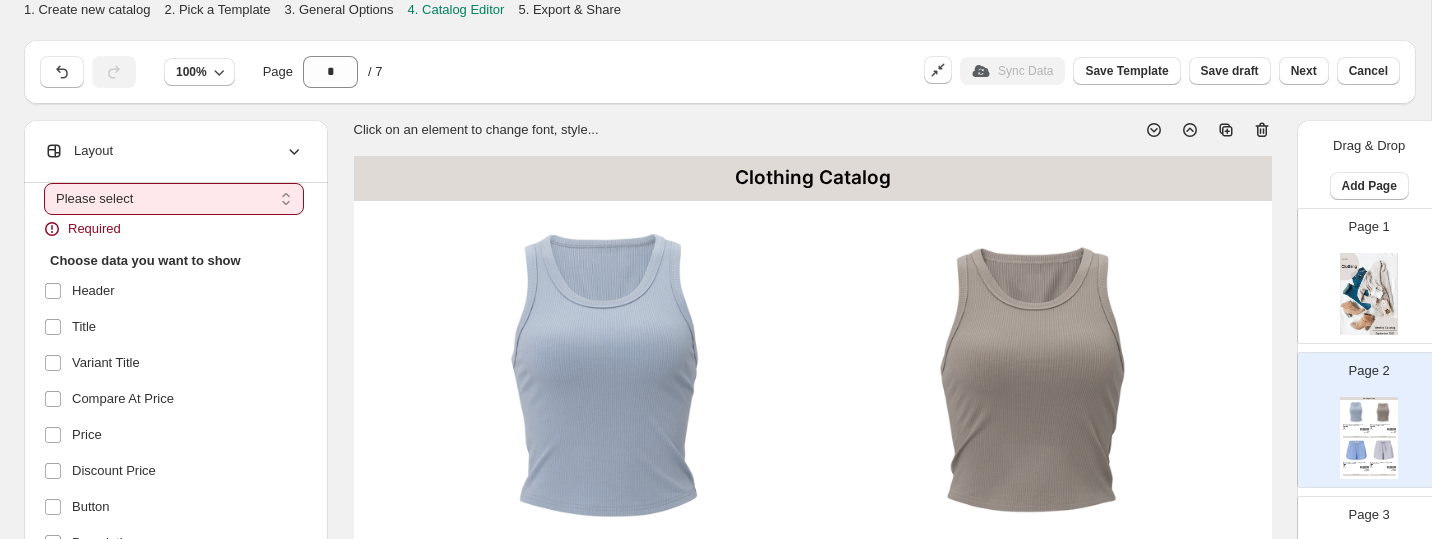 select on "**********" 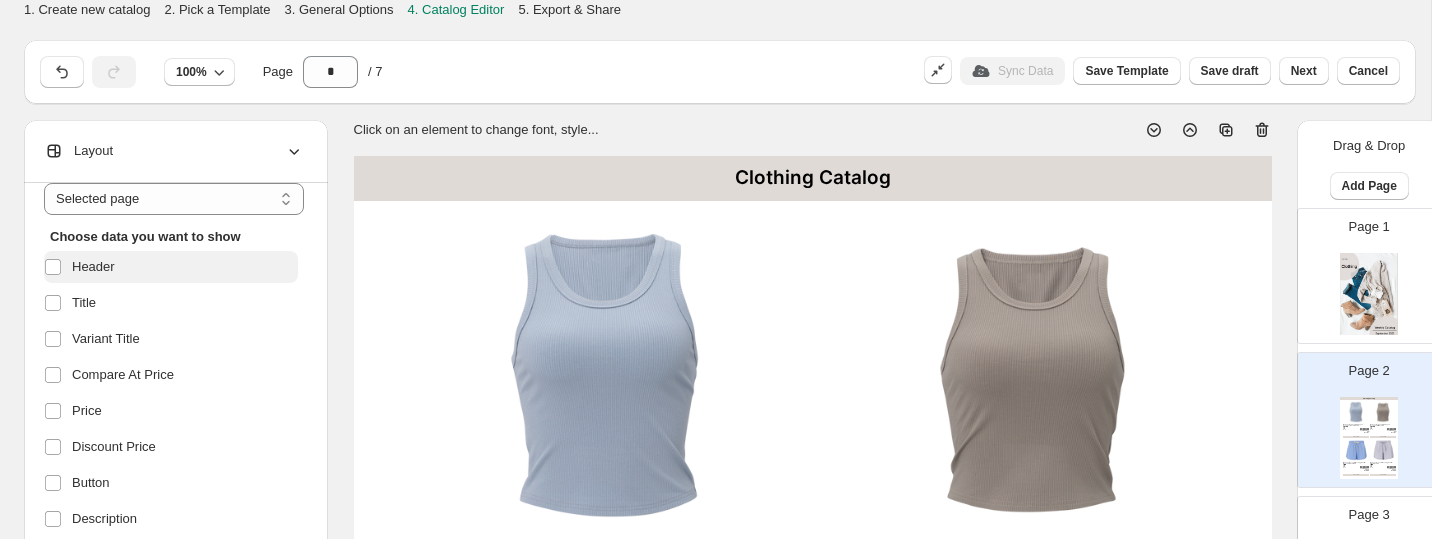 click on "Header" at bounding box center [93, 267] 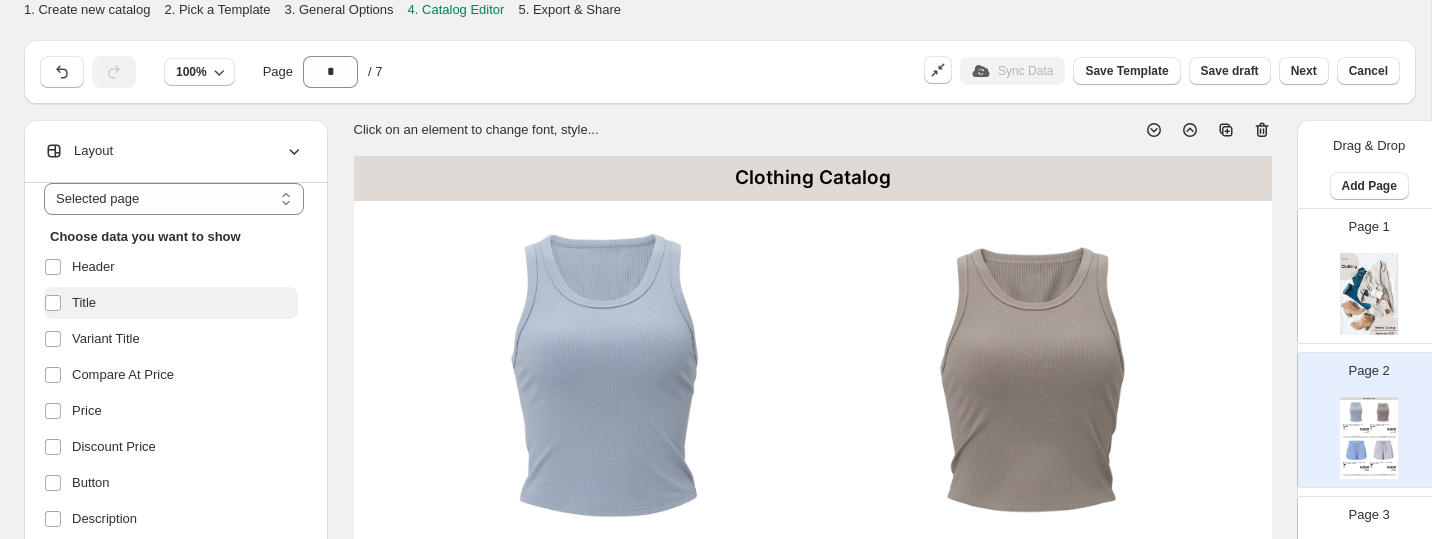 click on "Title" at bounding box center [84, 303] 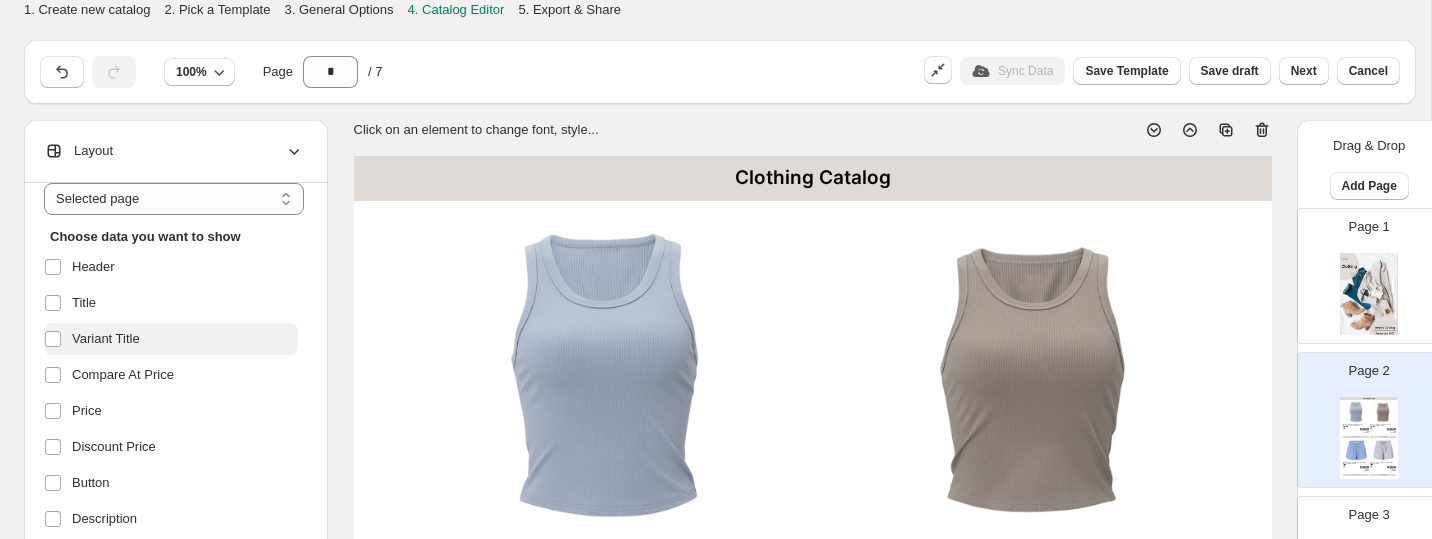 click on "Variant Title" at bounding box center (106, 339) 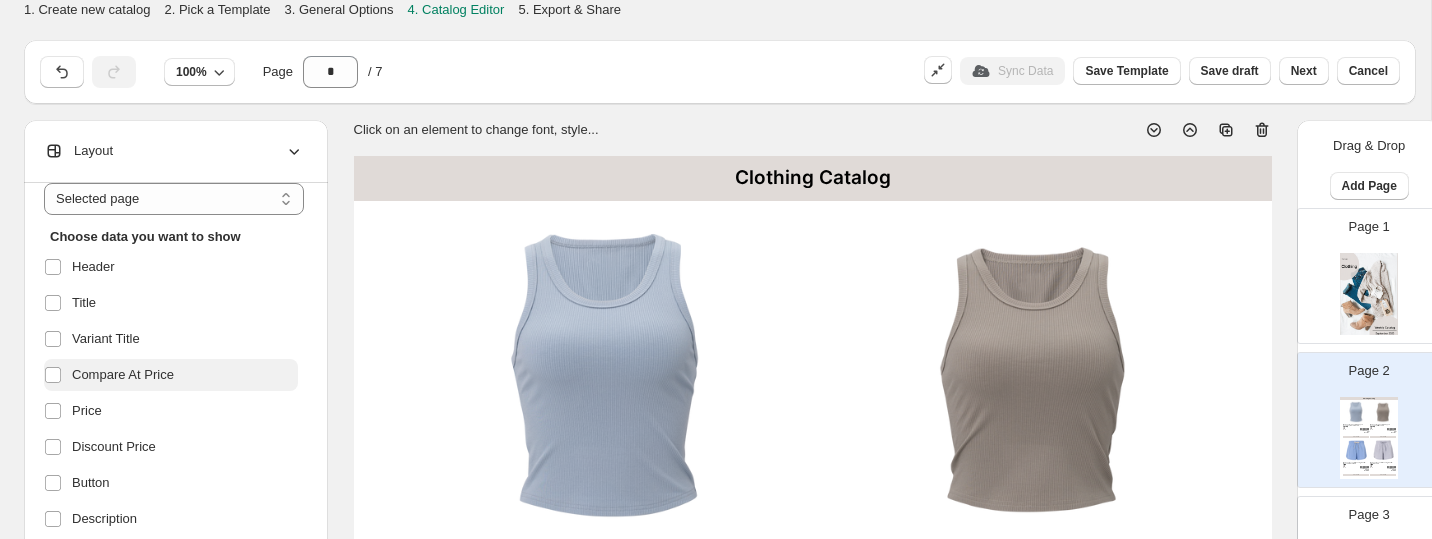 click on "Compare At Price" at bounding box center (123, 375) 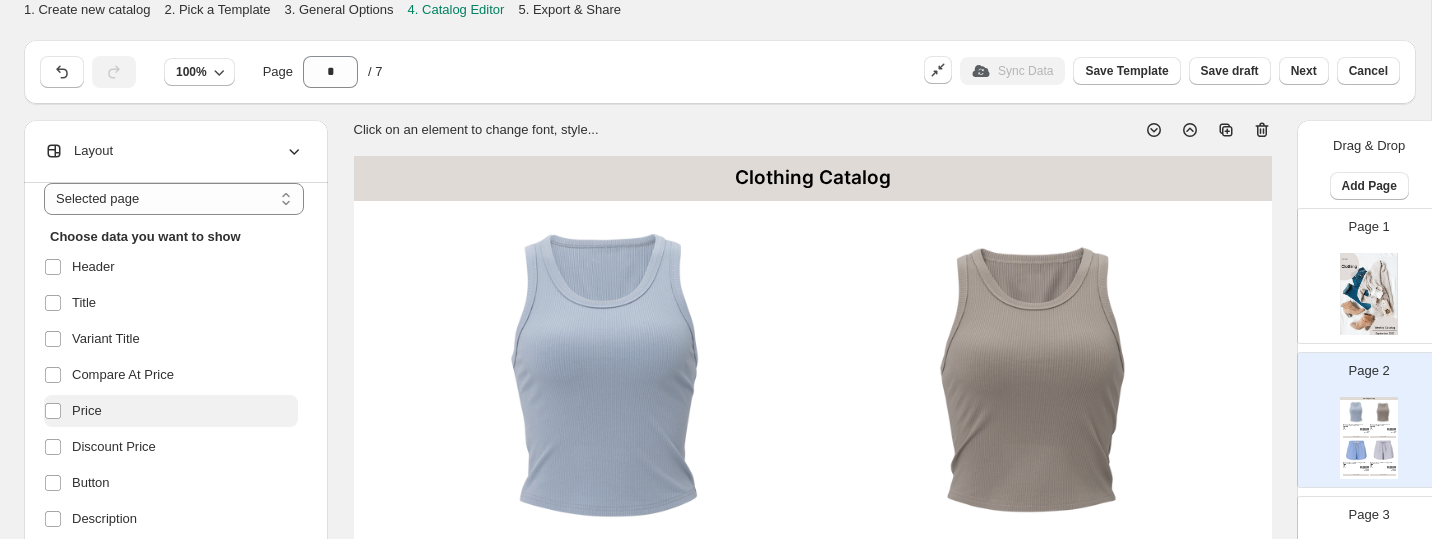click on "Price" at bounding box center [87, 411] 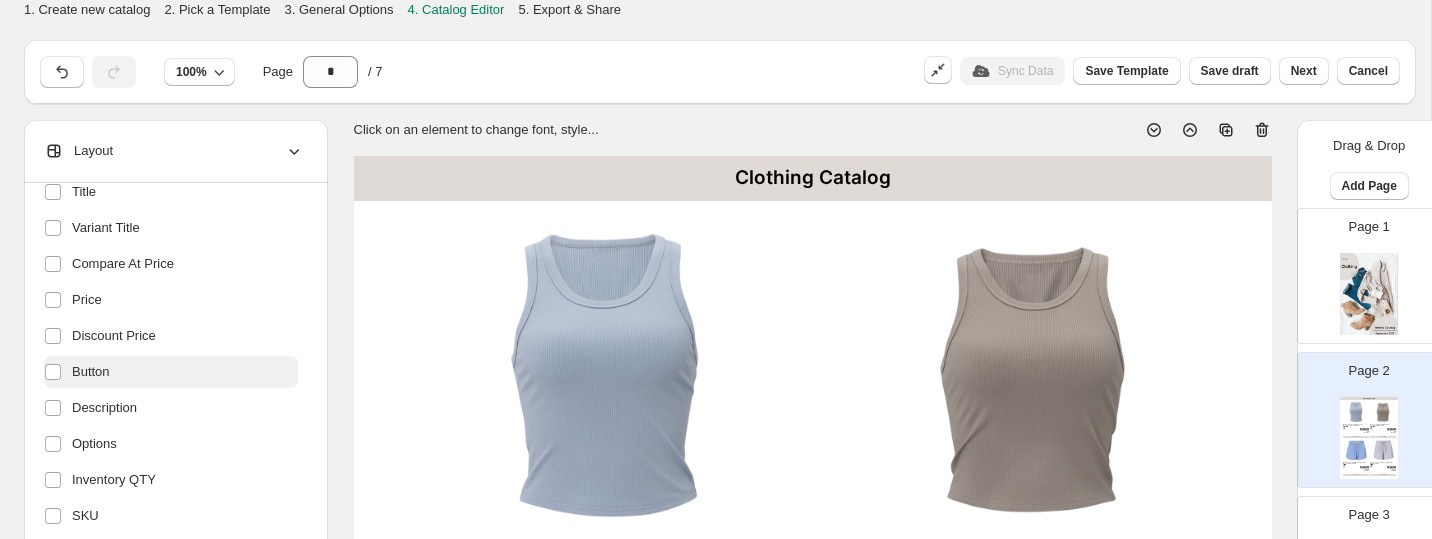 scroll, scrollTop: 227, scrollLeft: 0, axis: vertical 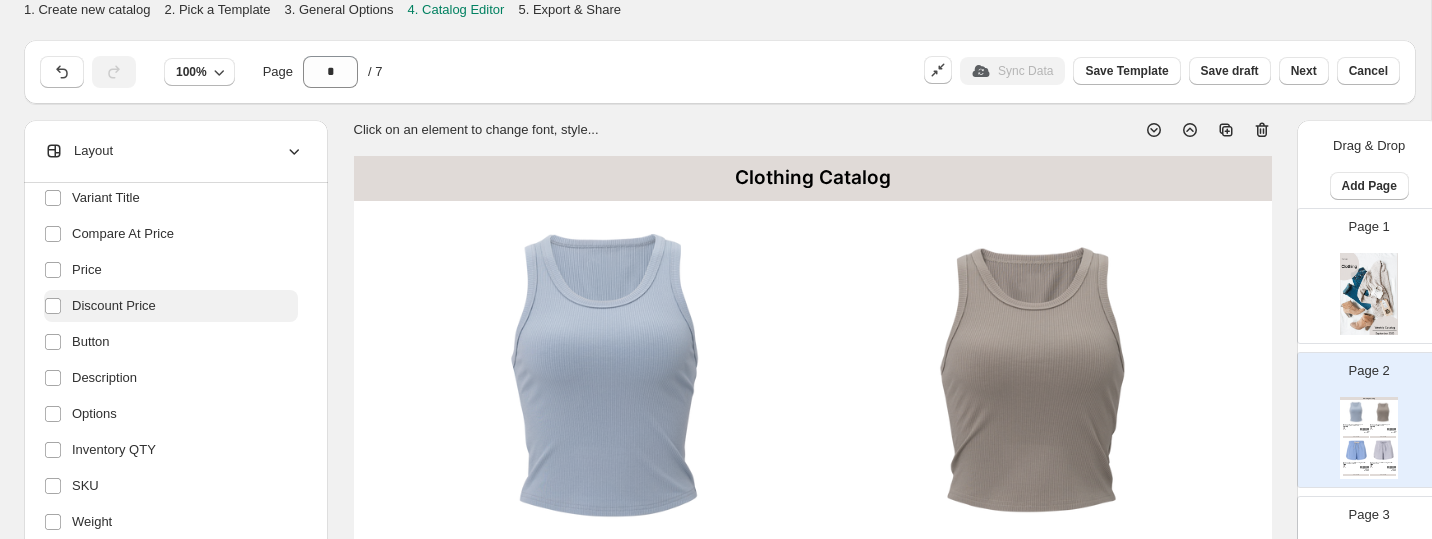 click on "Discount Price" at bounding box center (114, 306) 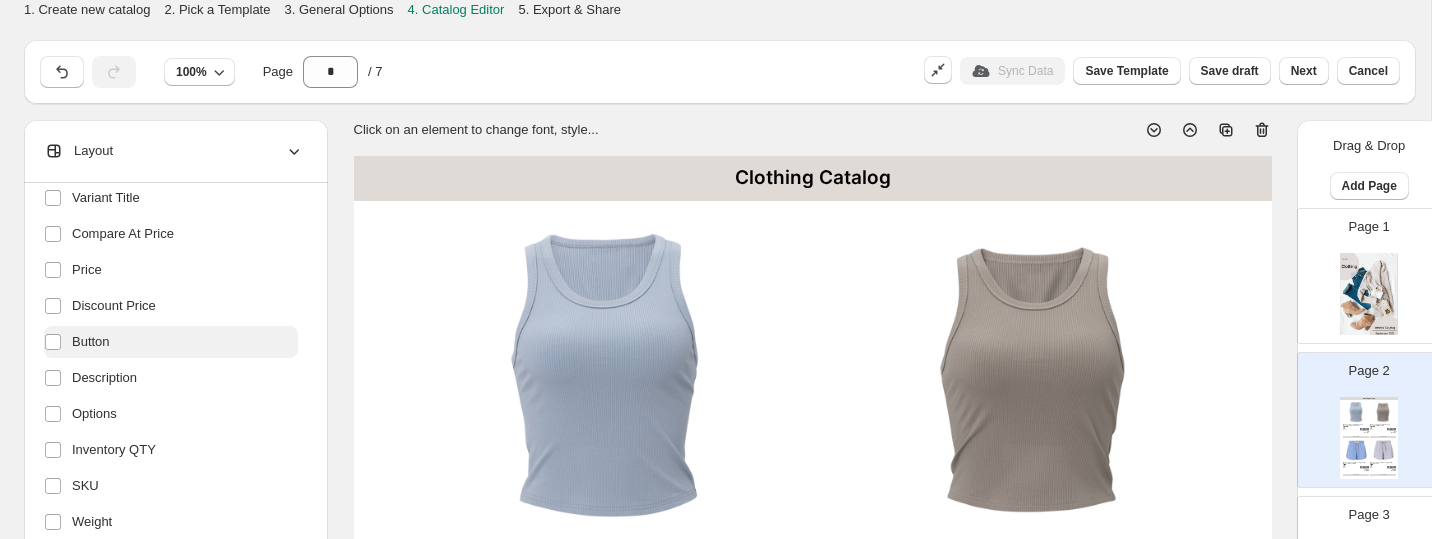 click on "Button" at bounding box center [91, 342] 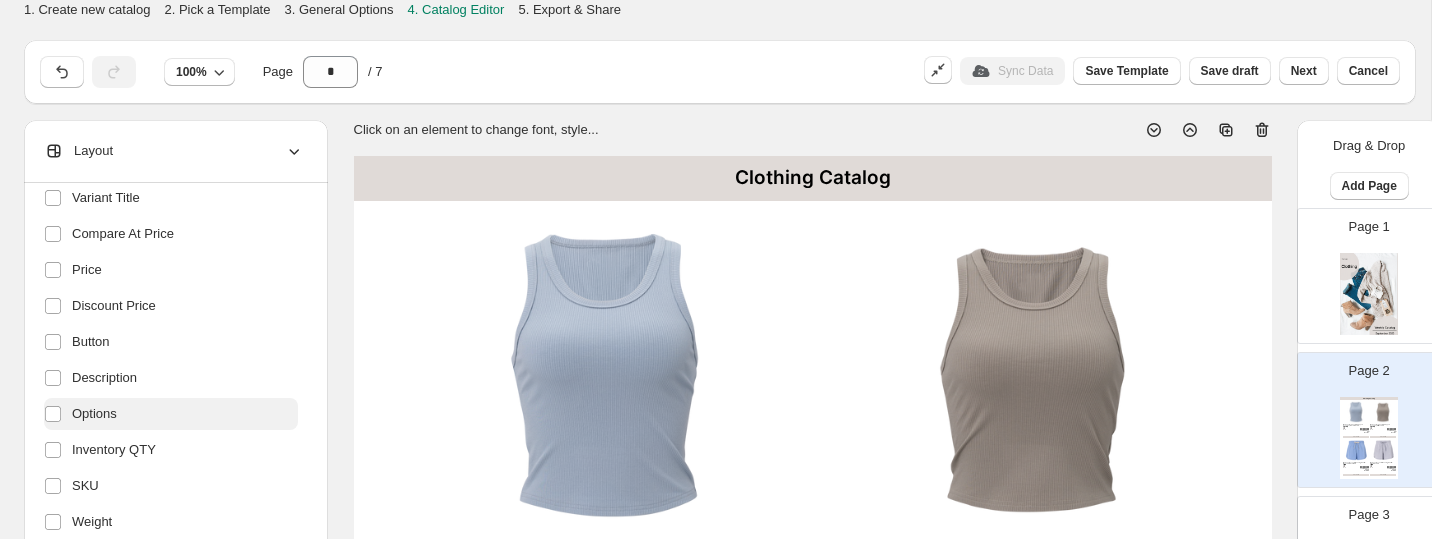 click on "Options" at bounding box center [94, 414] 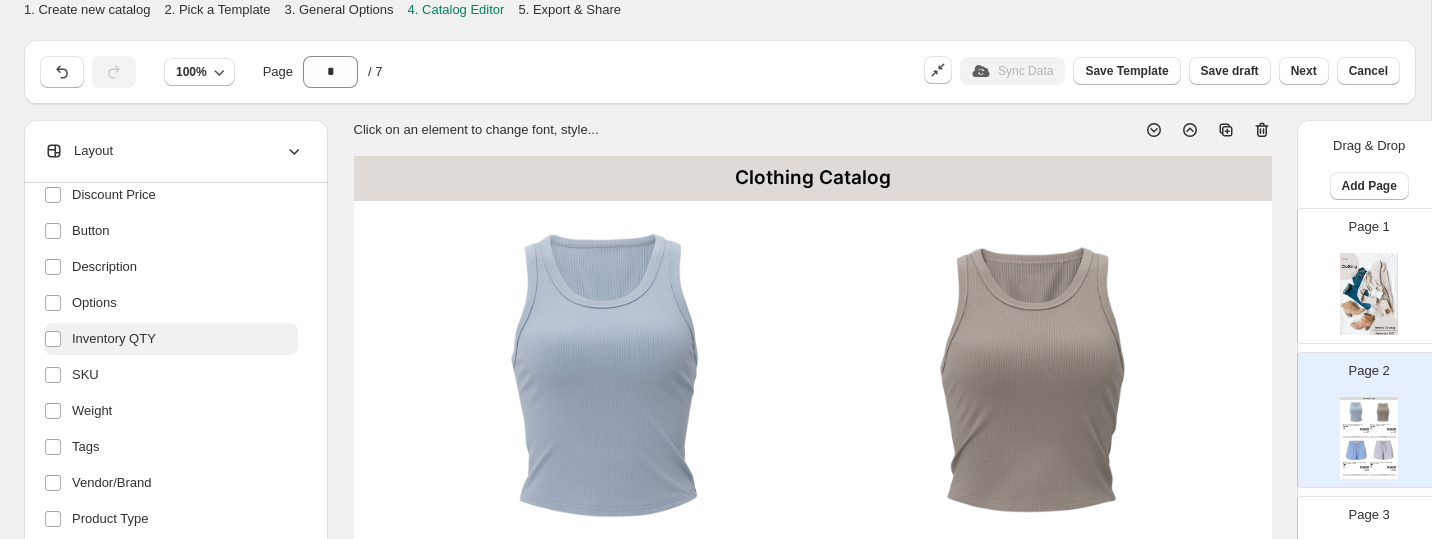 click on "Inventory QTY" at bounding box center (114, 339) 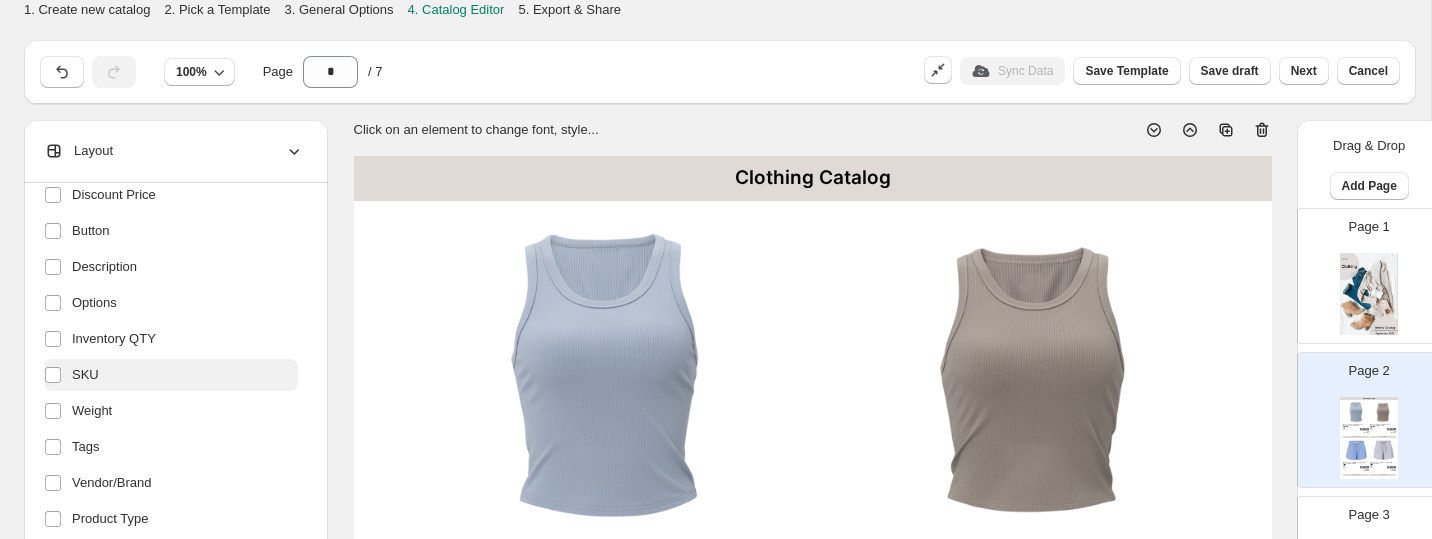 click on "SKU" at bounding box center [171, 375] 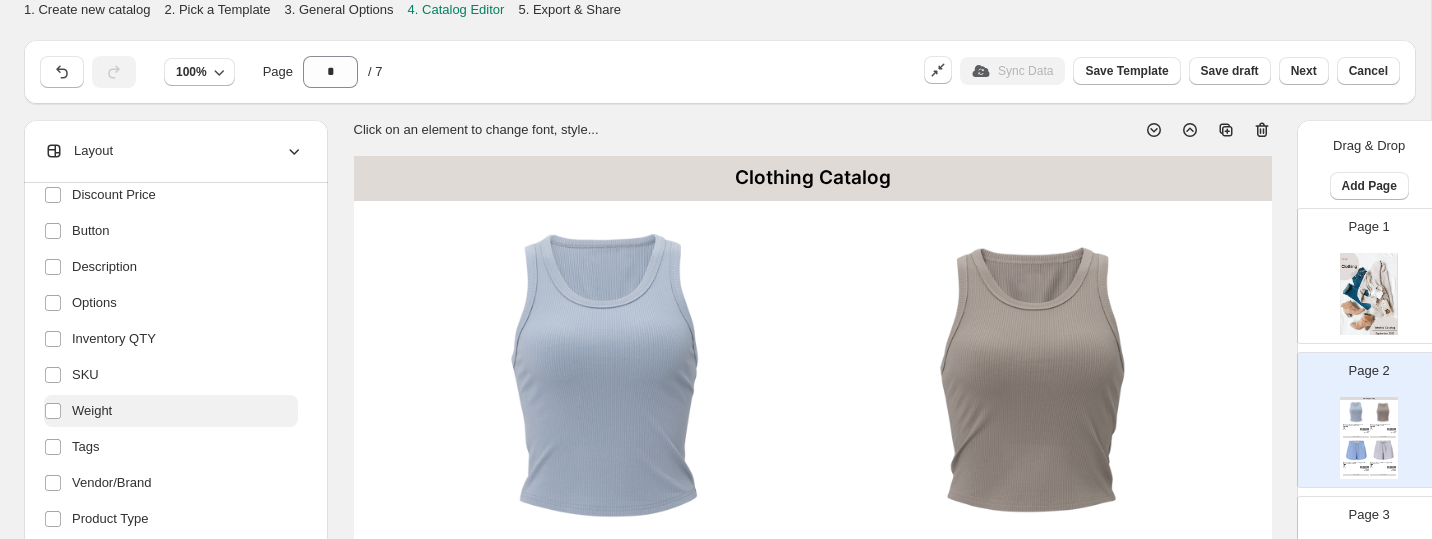 click on "Weight" at bounding box center (92, 411) 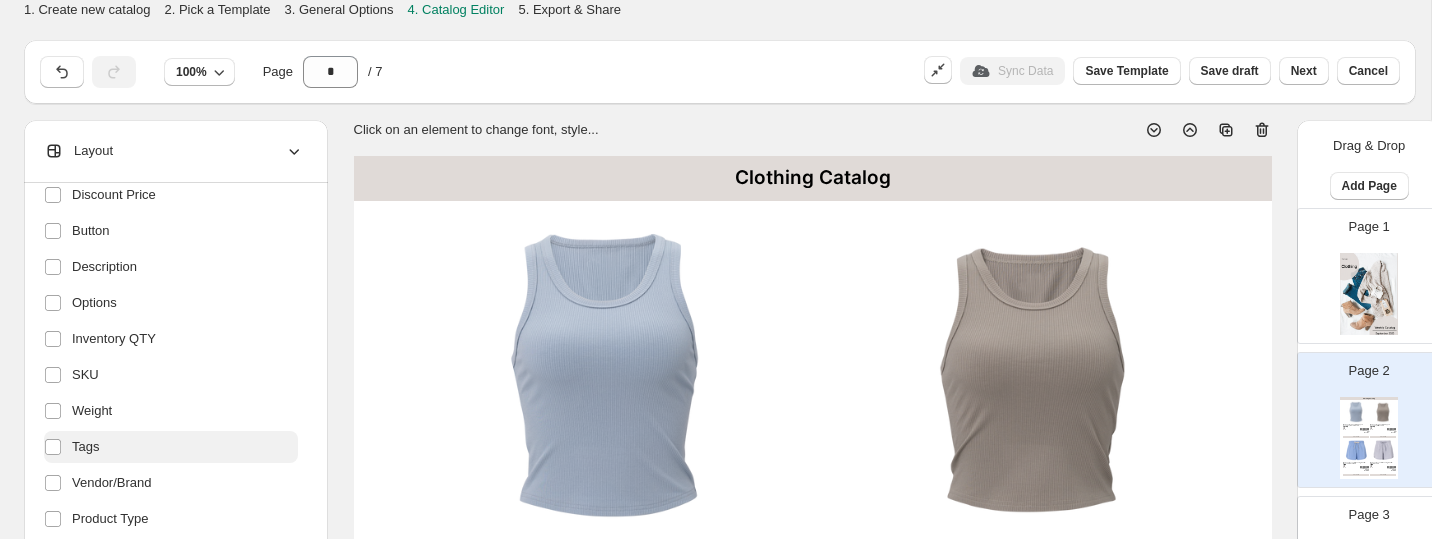 click on "Tags" at bounding box center (85, 447) 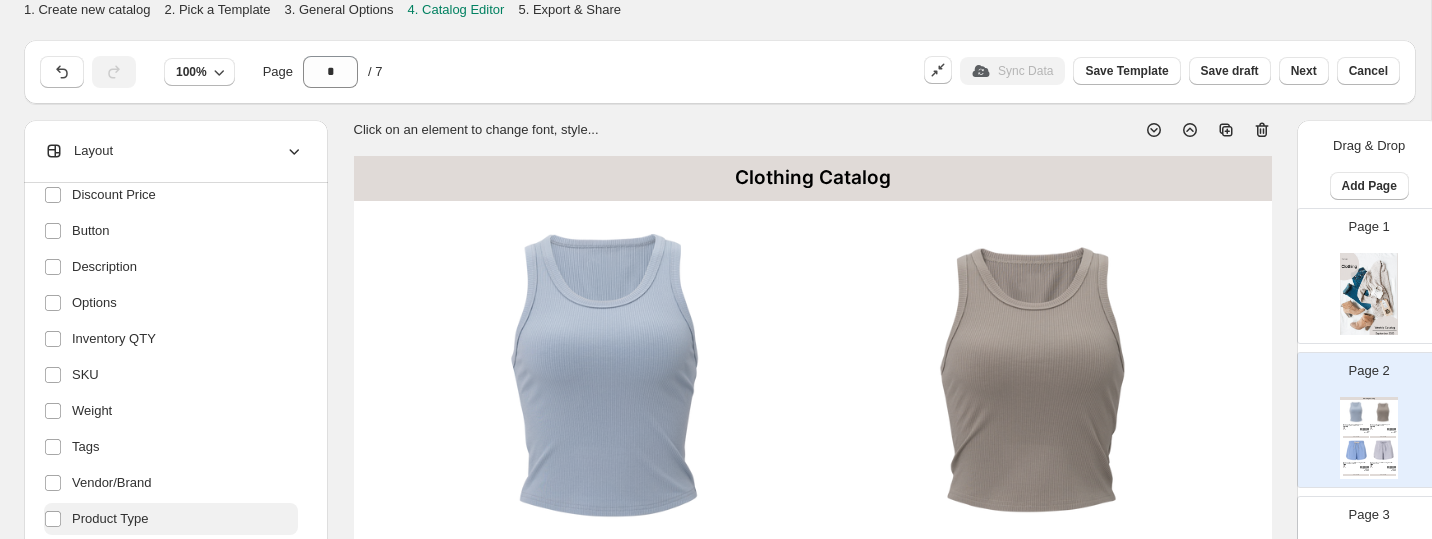 click on "Product Type" at bounding box center [171, 519] 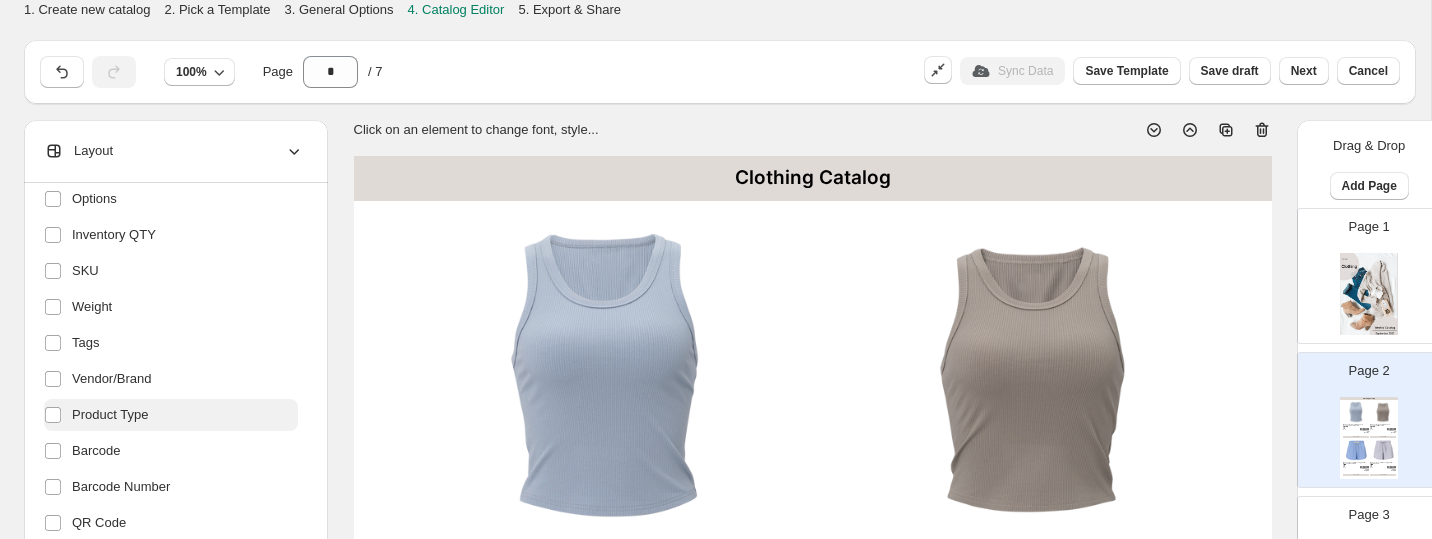scroll, scrollTop: 453, scrollLeft: 0, axis: vertical 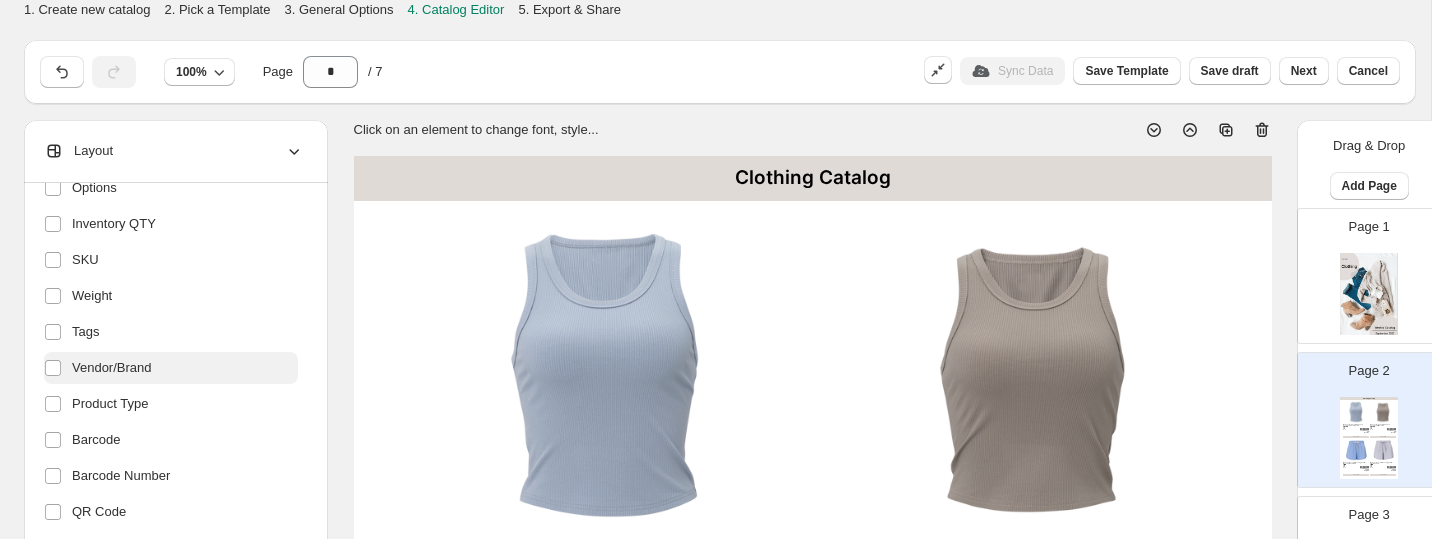 click on "Vendor/Brand" at bounding box center (171, 368) 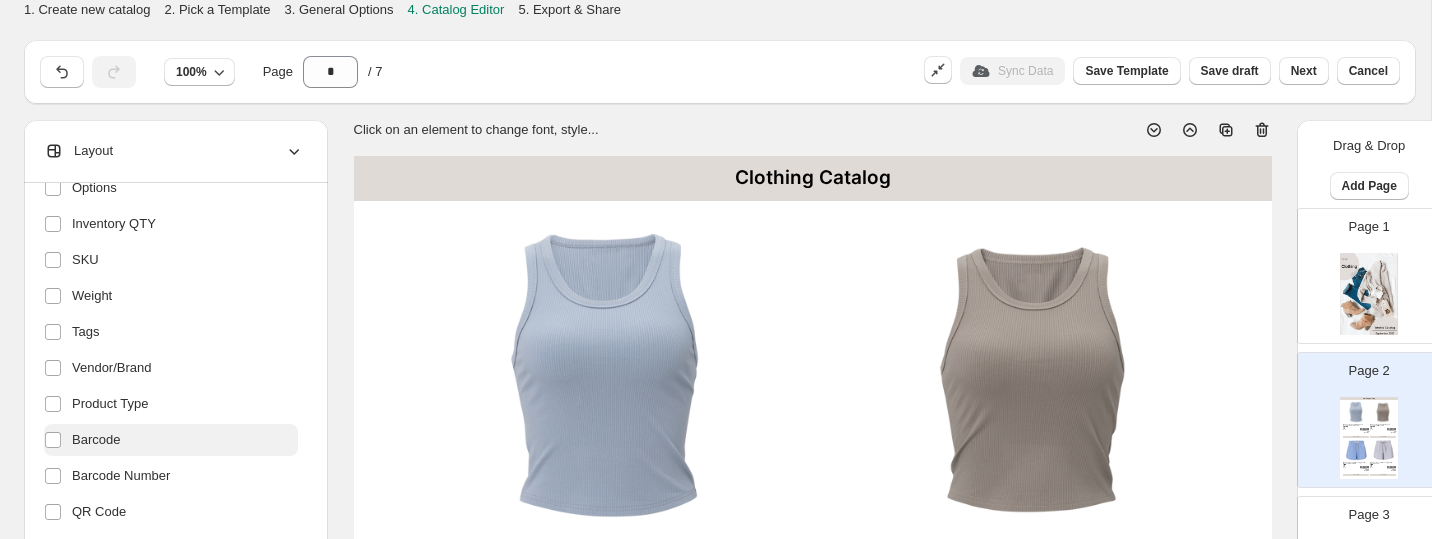 click on "Barcode" at bounding box center (96, 440) 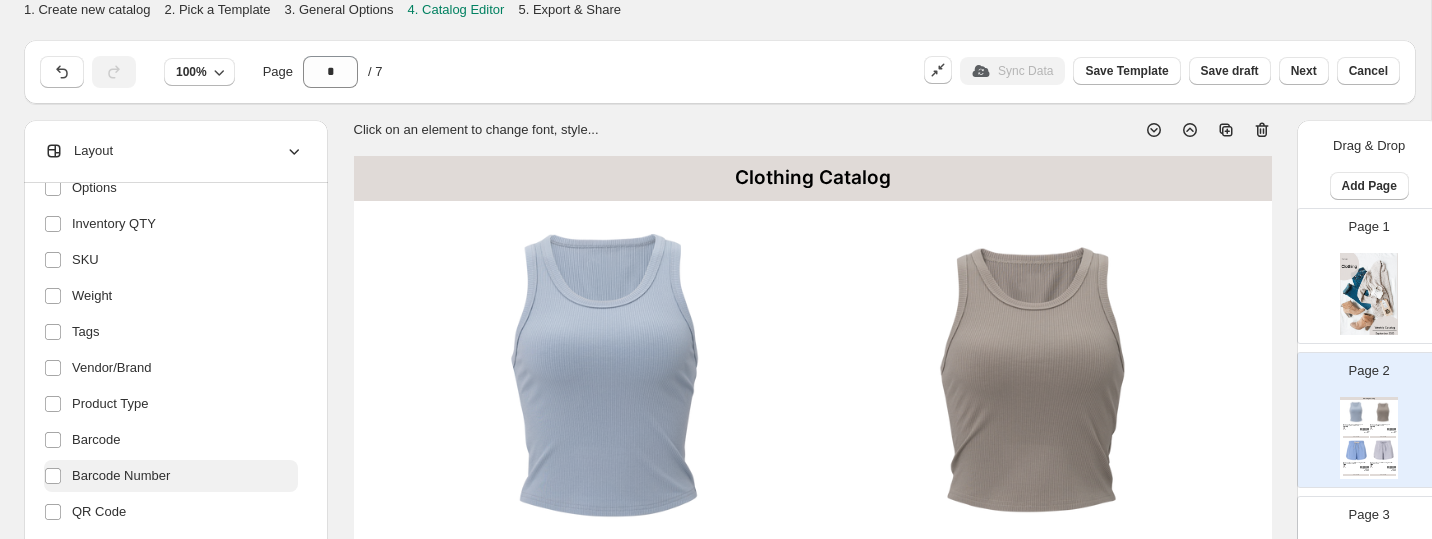 click on "Barcode Number" at bounding box center [121, 476] 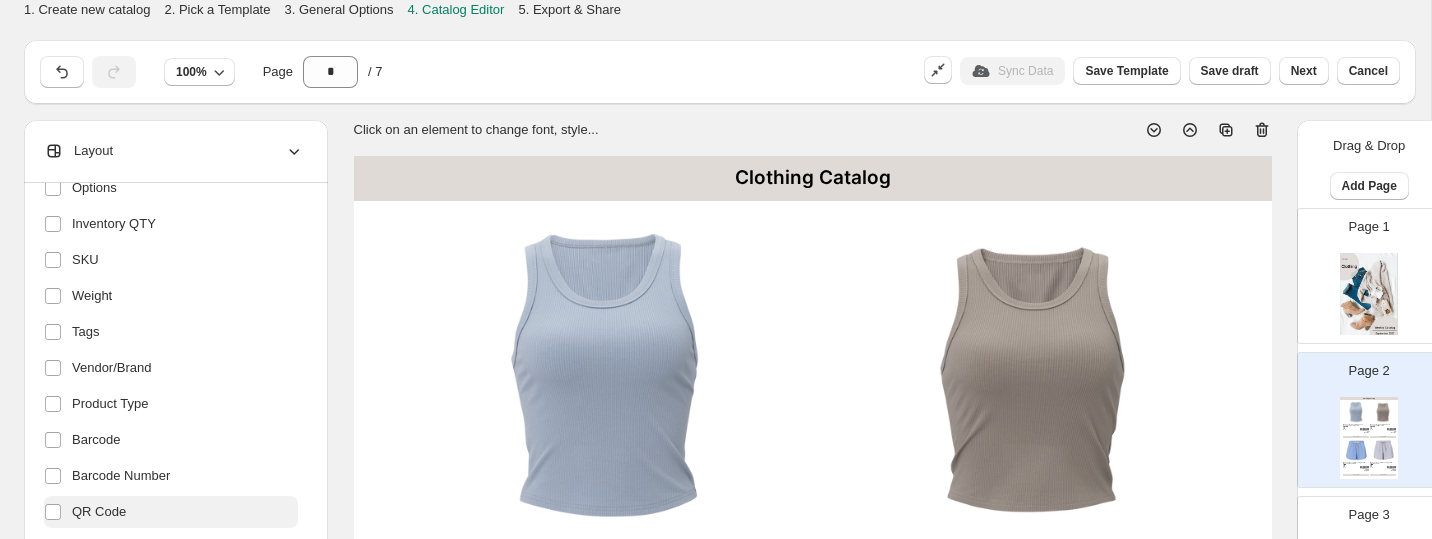 click on "QR Code" at bounding box center [99, 512] 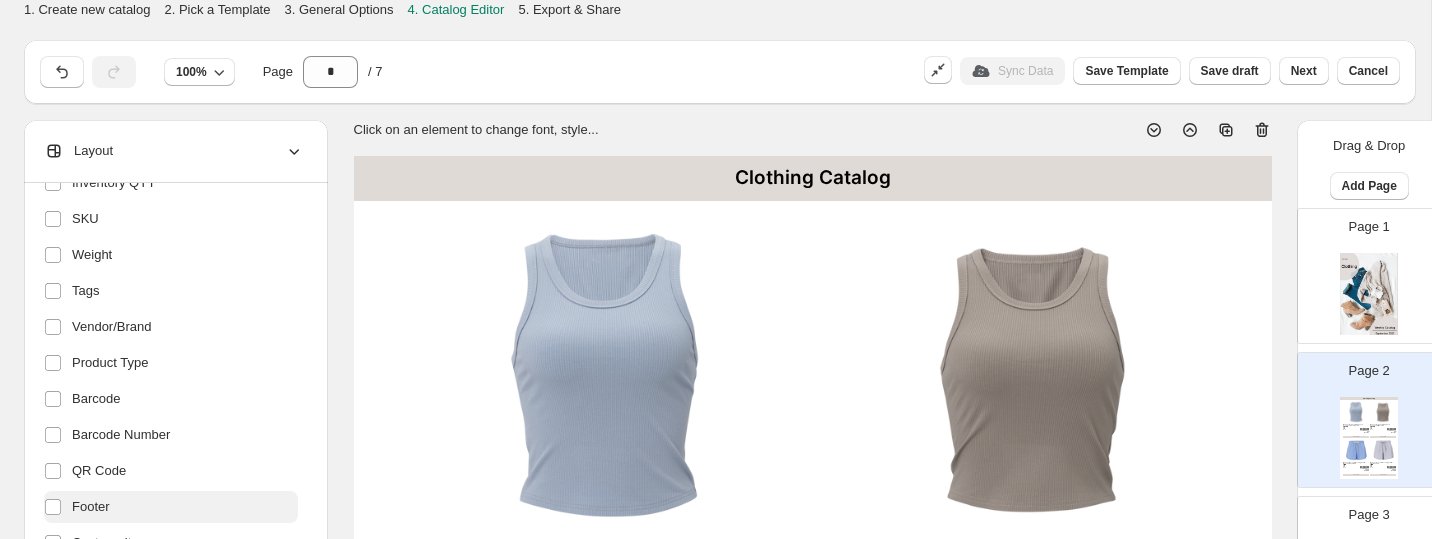 click on "Footer" at bounding box center [171, 507] 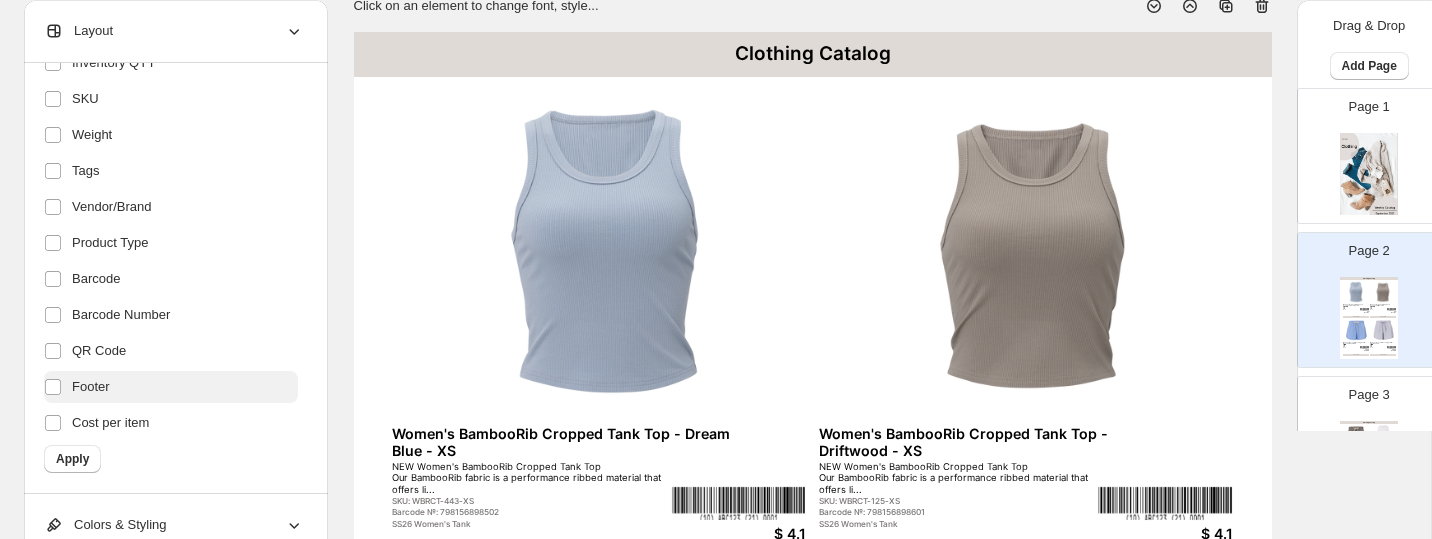scroll, scrollTop: 160, scrollLeft: 0, axis: vertical 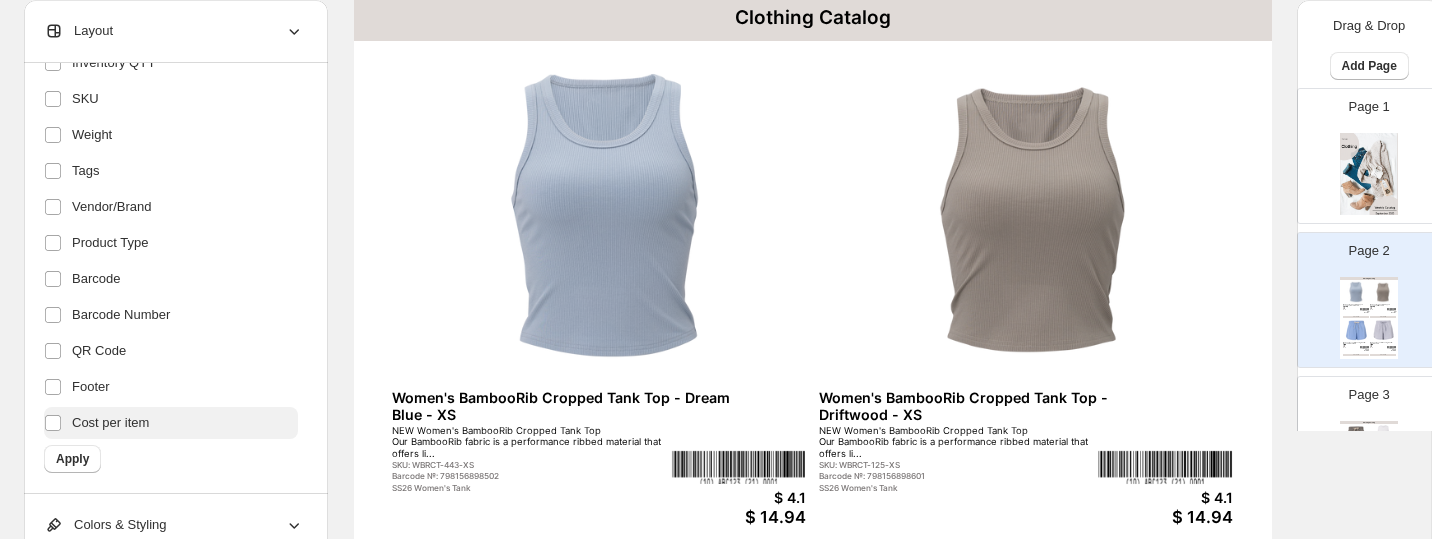 click on "Cost per item" at bounding box center (110, 423) 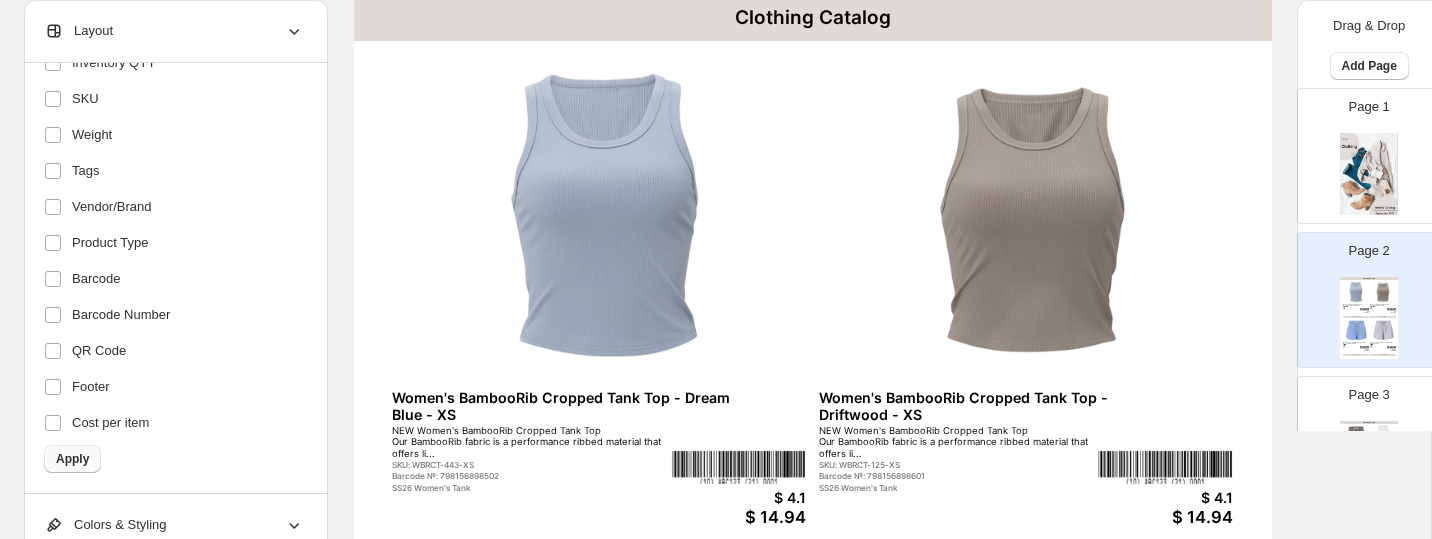 click on "Apply" at bounding box center (72, 459) 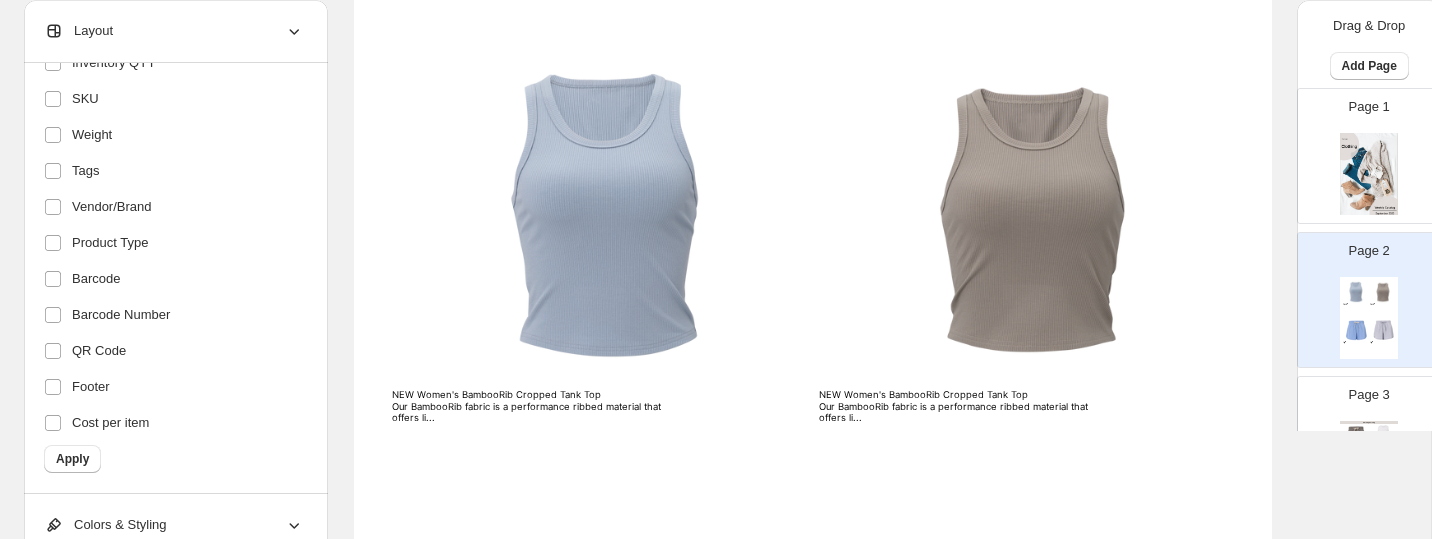 click on "NEW Women's BambooRib Cropped Tank Top
Our BambooRib fabric is a performance ribbed material that offers li..." at bounding box center [531, 406] 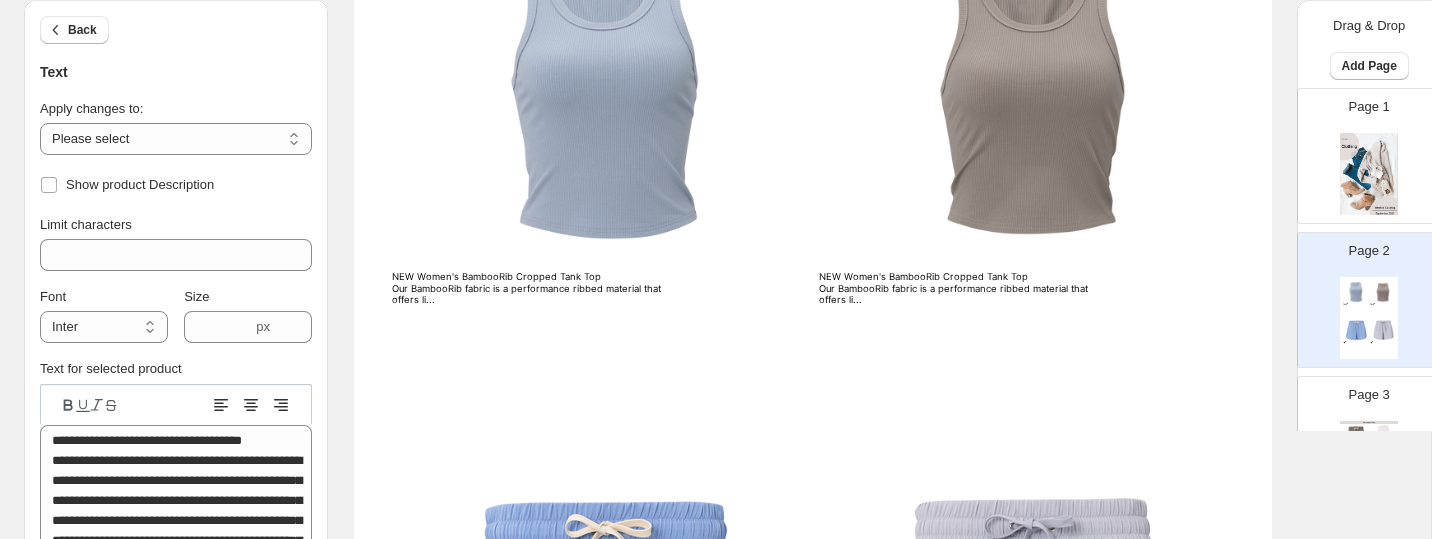 scroll, scrollTop: 297, scrollLeft: 0, axis: vertical 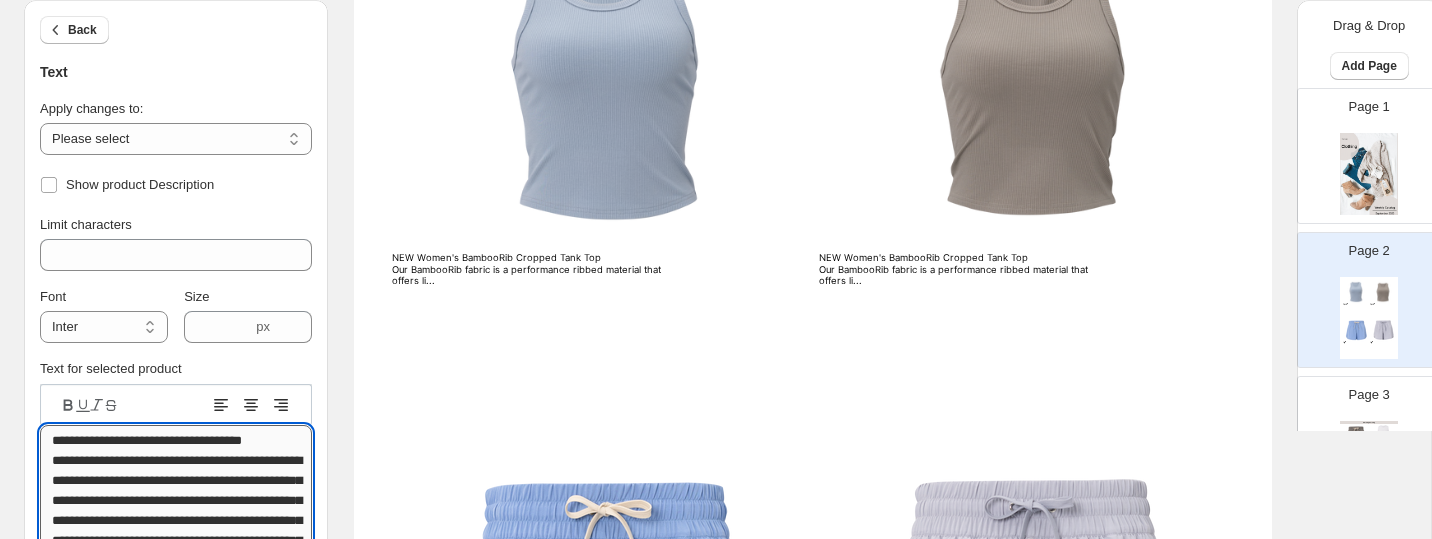 drag, startPoint x: 85, startPoint y: 443, endPoint x: 44, endPoint y: 441, distance: 41.04875 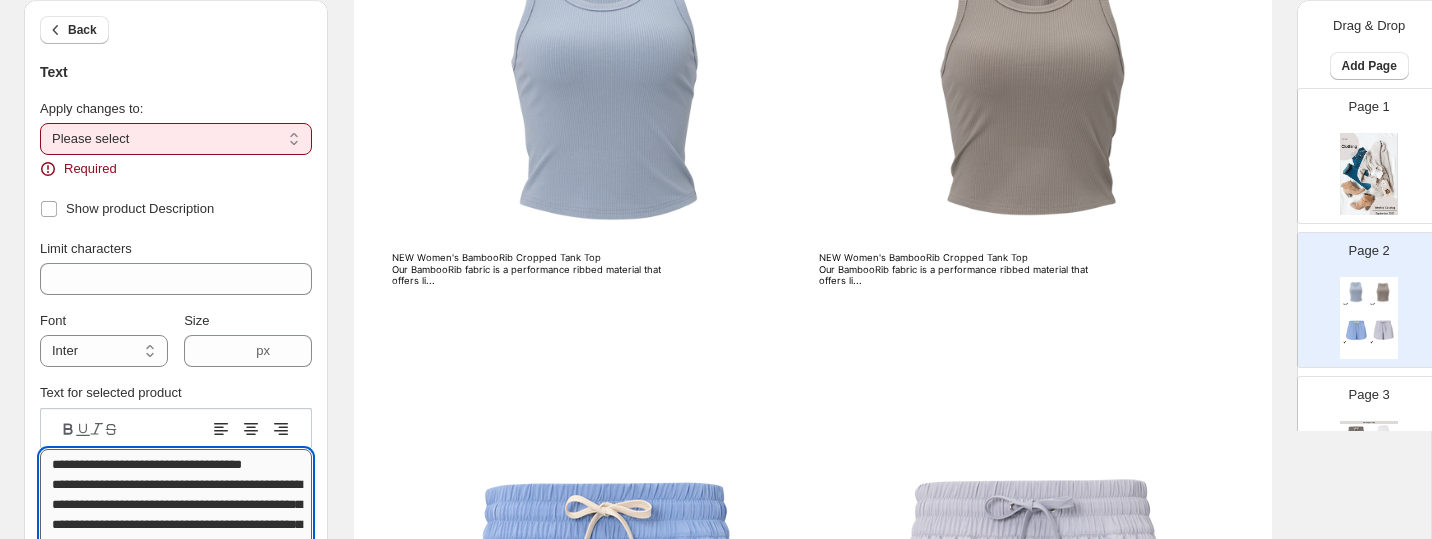 scroll, scrollTop: 648, scrollLeft: 0, axis: vertical 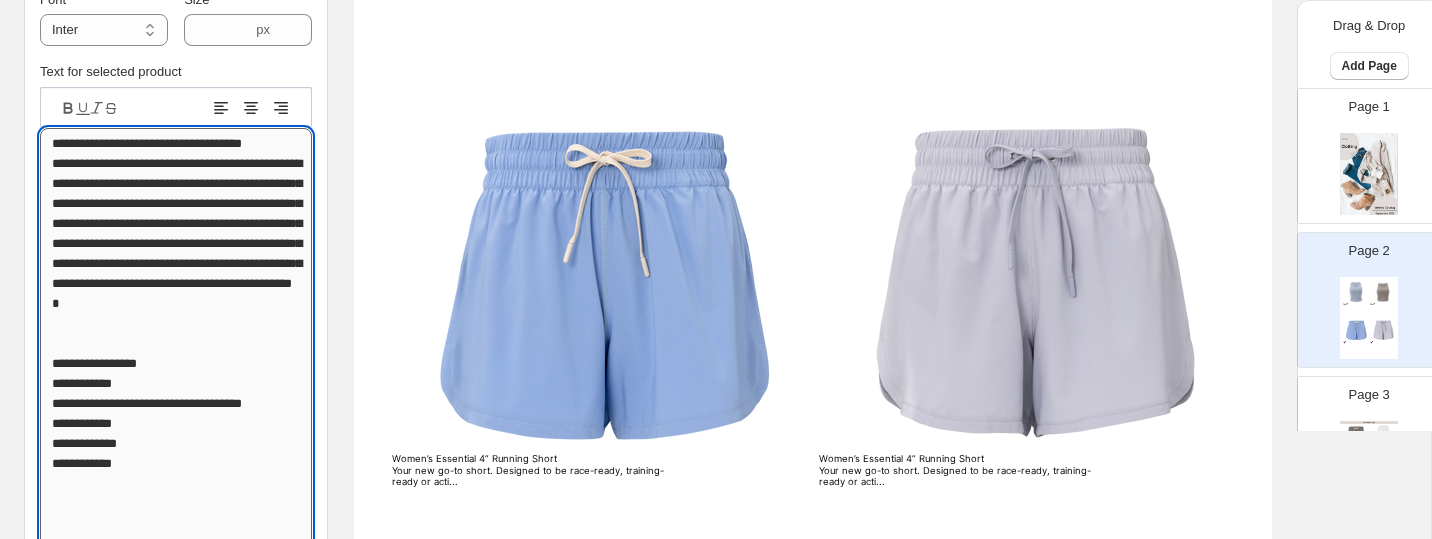 click on "**********" at bounding box center [176, 363] 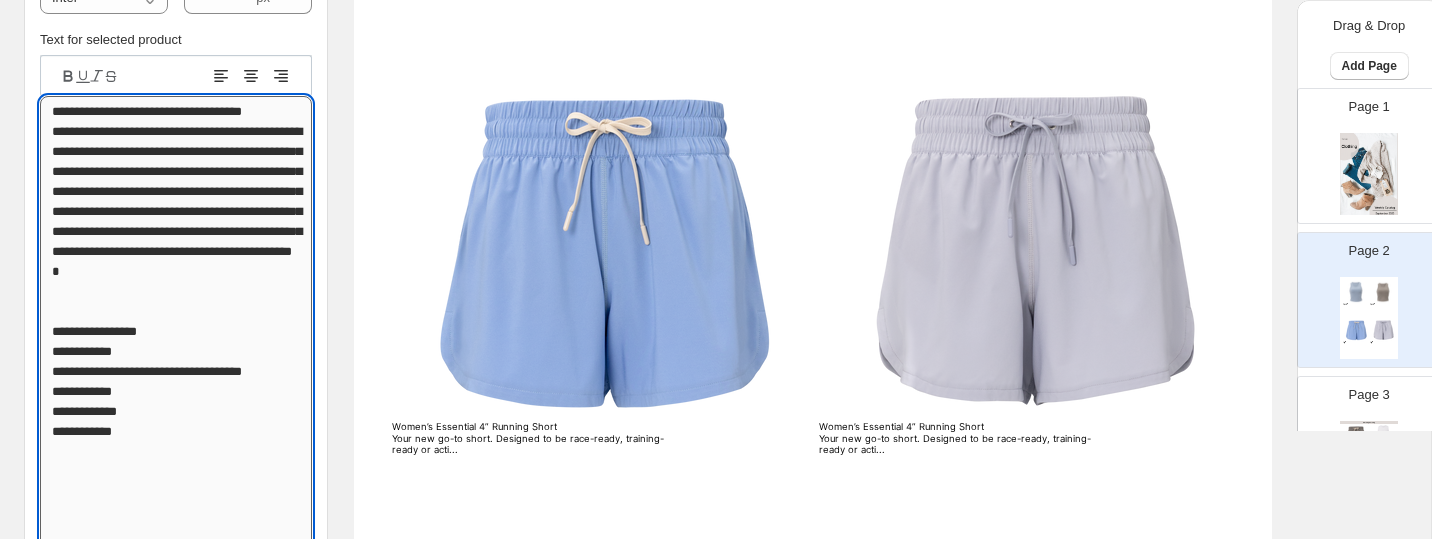 click on "**********" at bounding box center [176, 331] 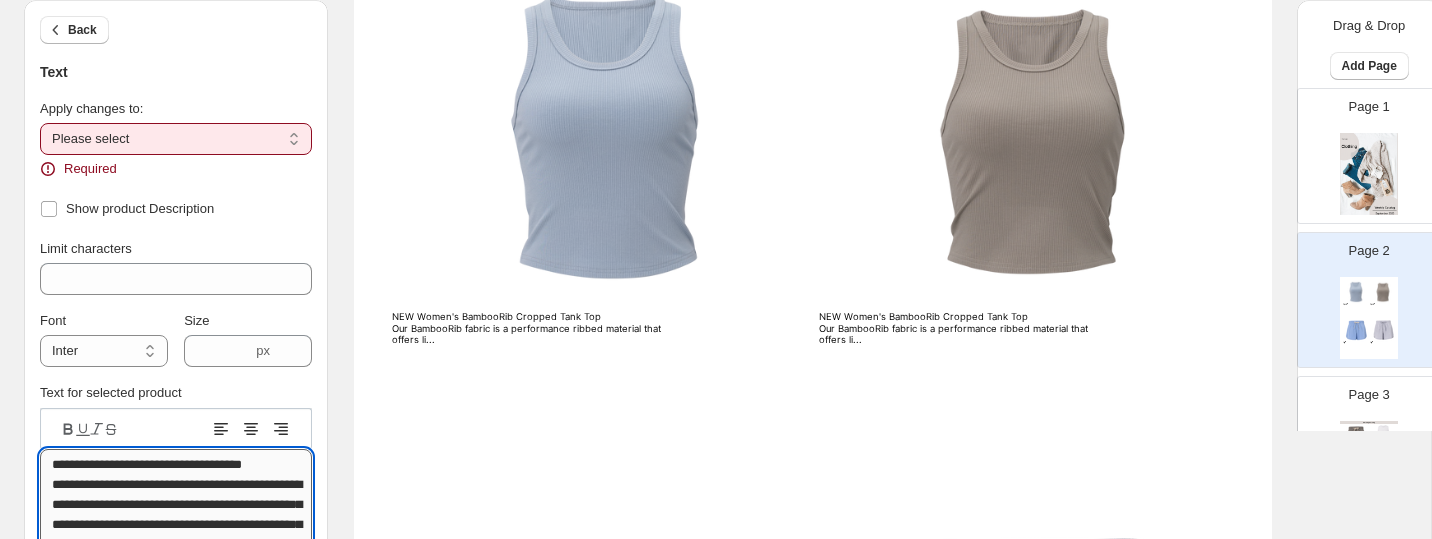 scroll, scrollTop: 95, scrollLeft: 0, axis: vertical 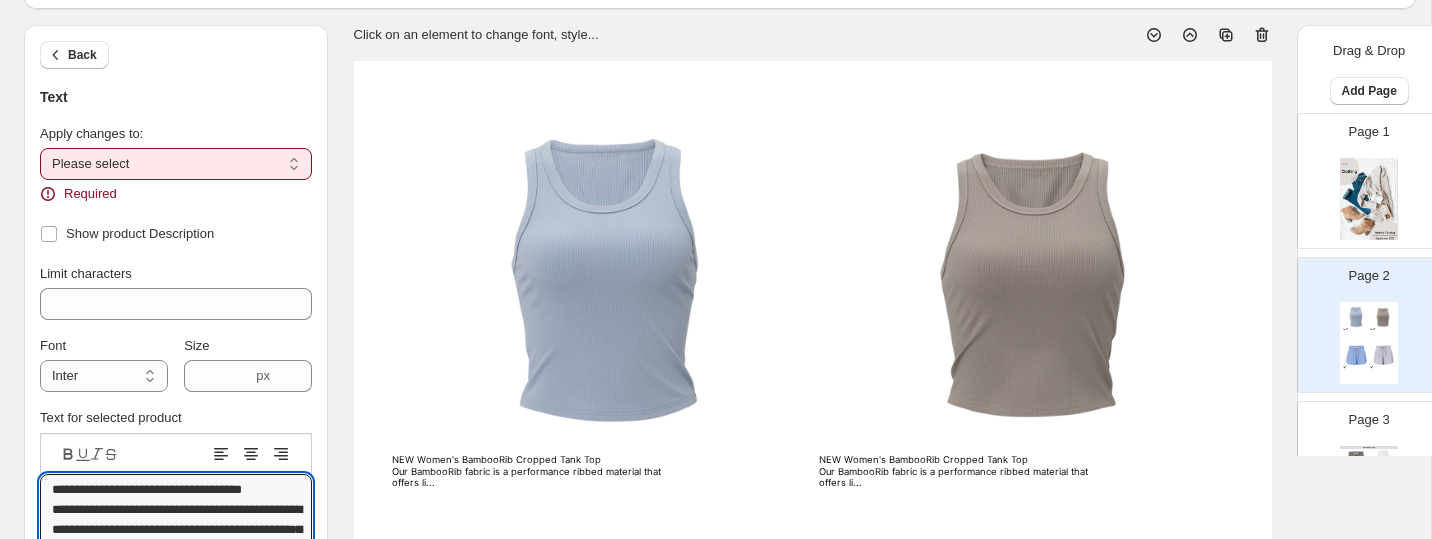 click on "**********" at bounding box center (176, 164) 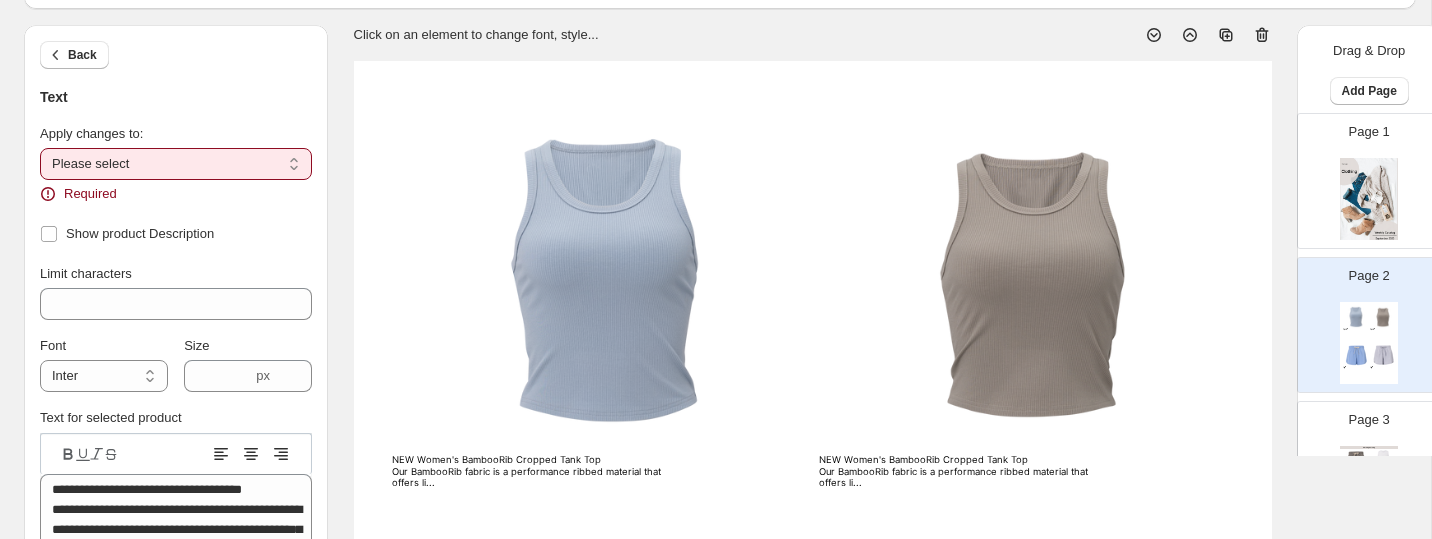 select on "**********" 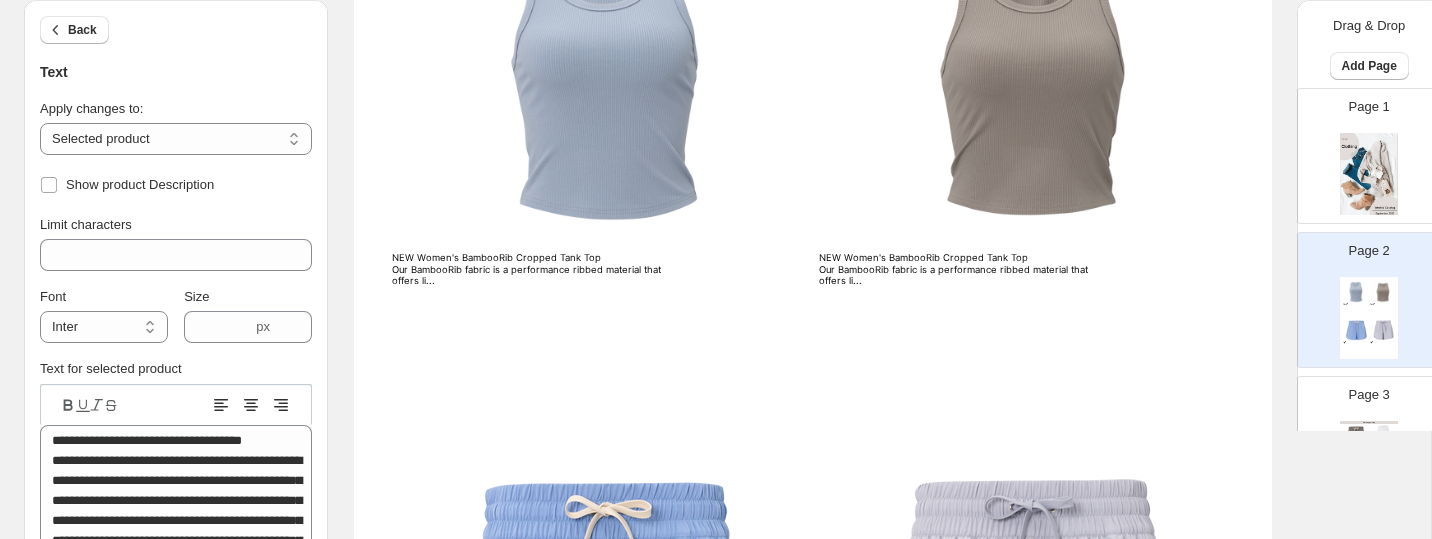 scroll, scrollTop: 336, scrollLeft: 0, axis: vertical 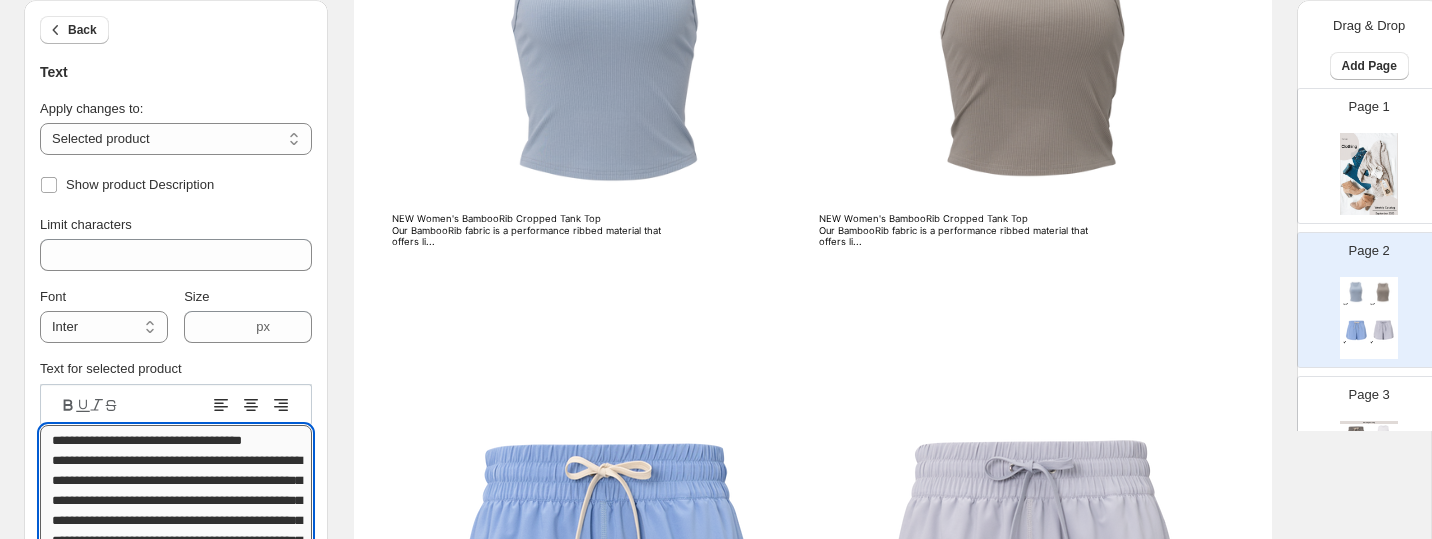 click on "**********" at bounding box center (176, 660) 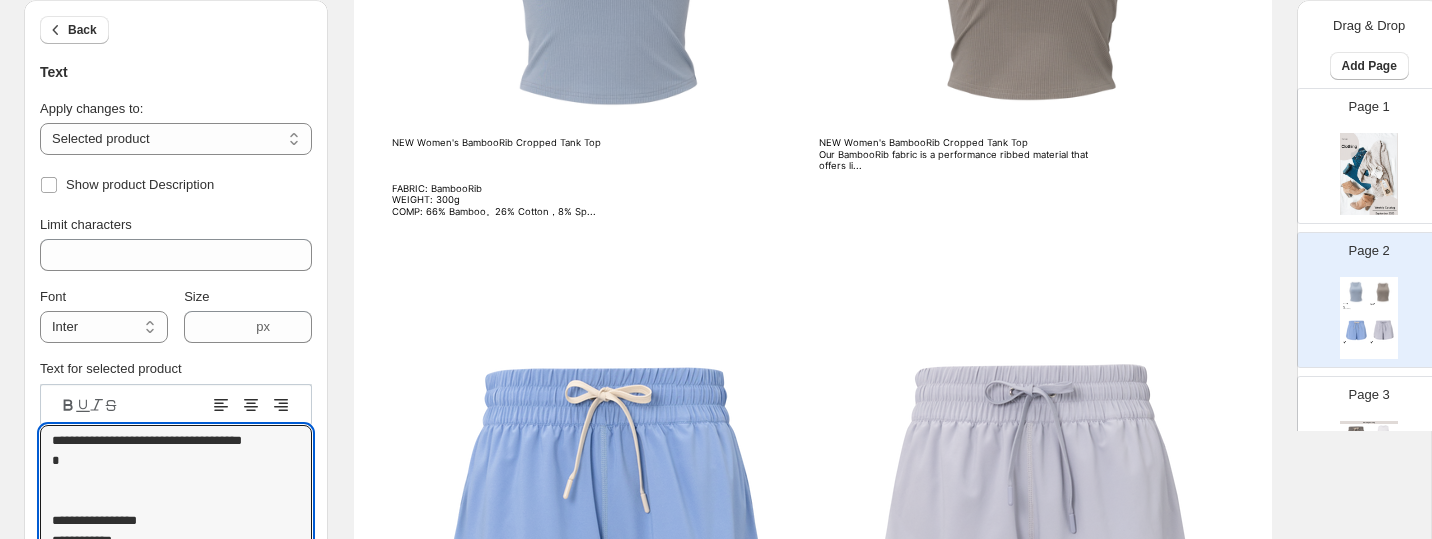 scroll, scrollTop: 437, scrollLeft: 0, axis: vertical 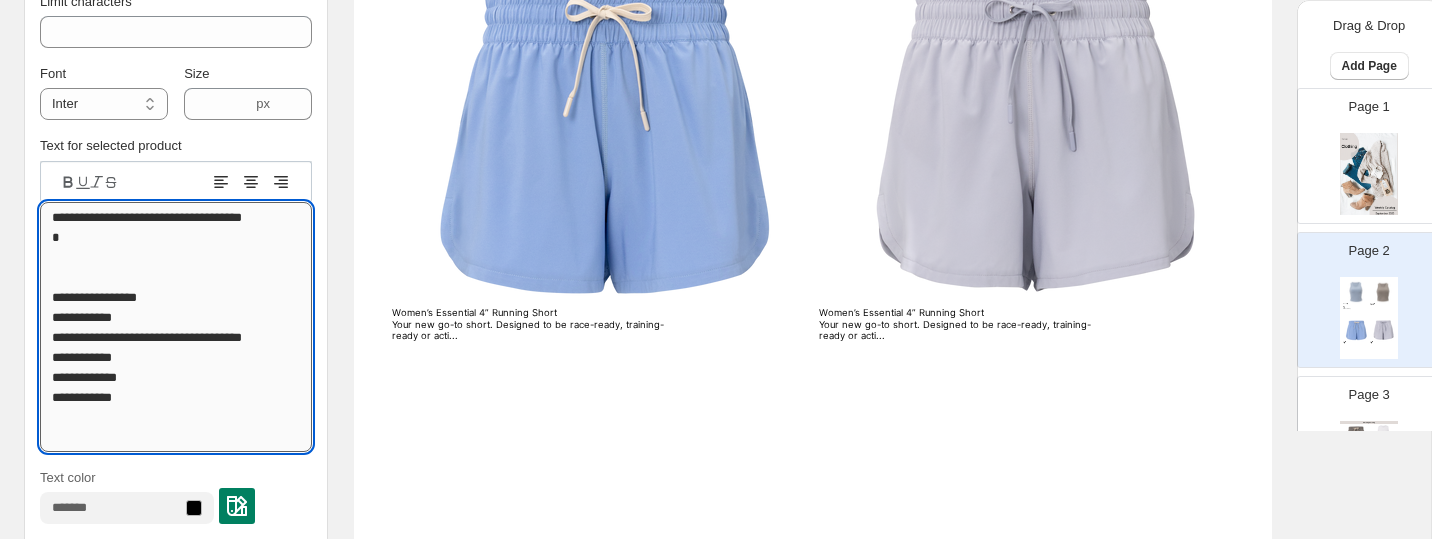 click on "**********" at bounding box center [176, 327] 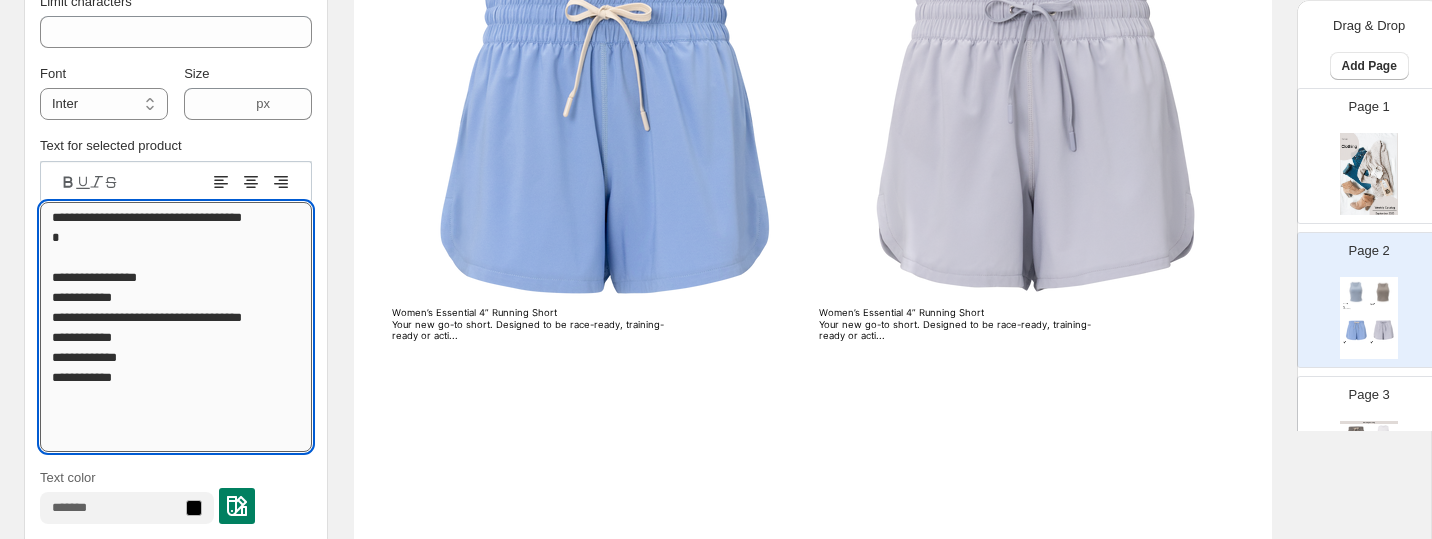 scroll, scrollTop: 0, scrollLeft: 0, axis: both 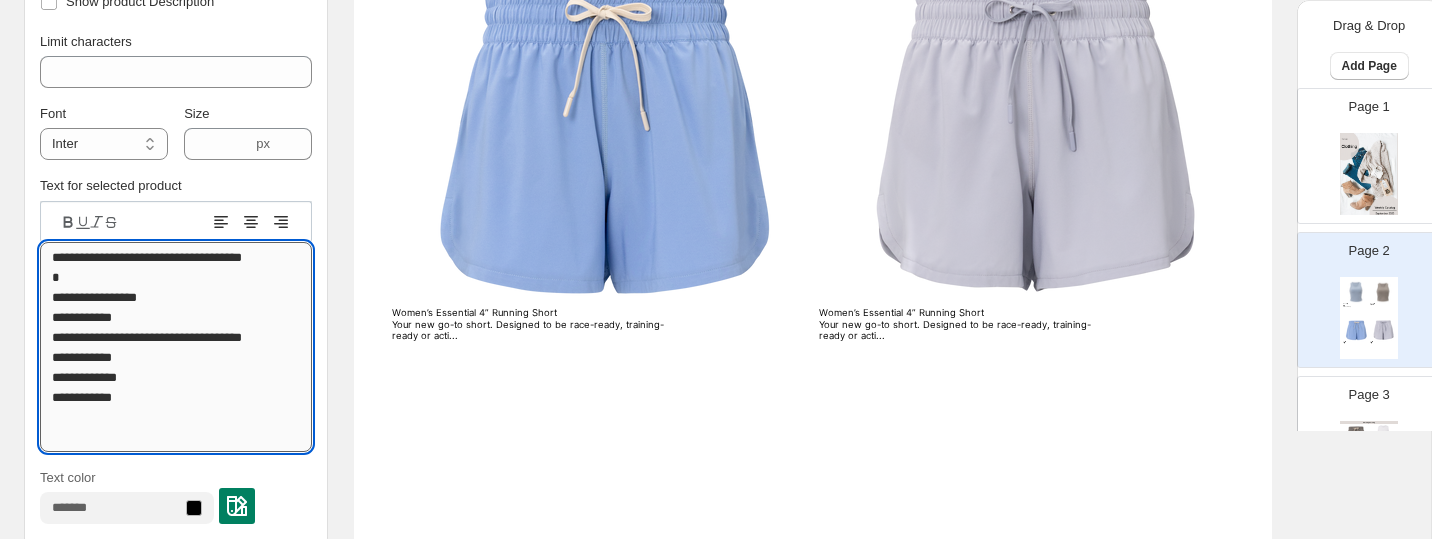 click on "**********" at bounding box center (176, 347) 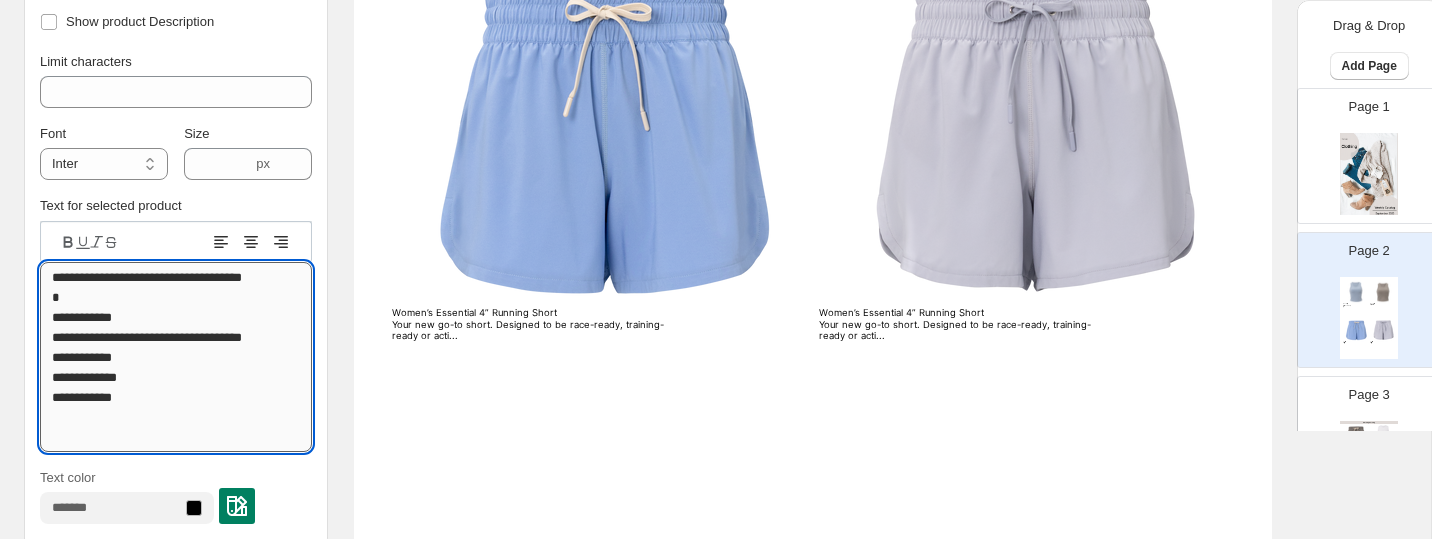 click on "**********" at bounding box center [176, 357] 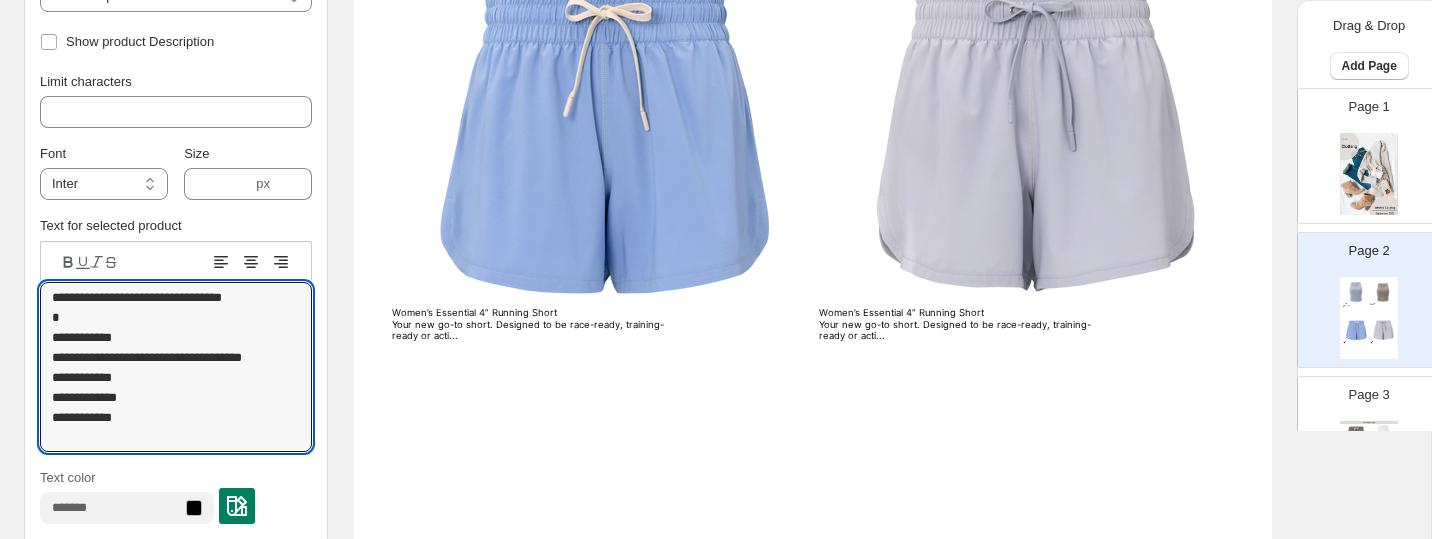 type on "**********" 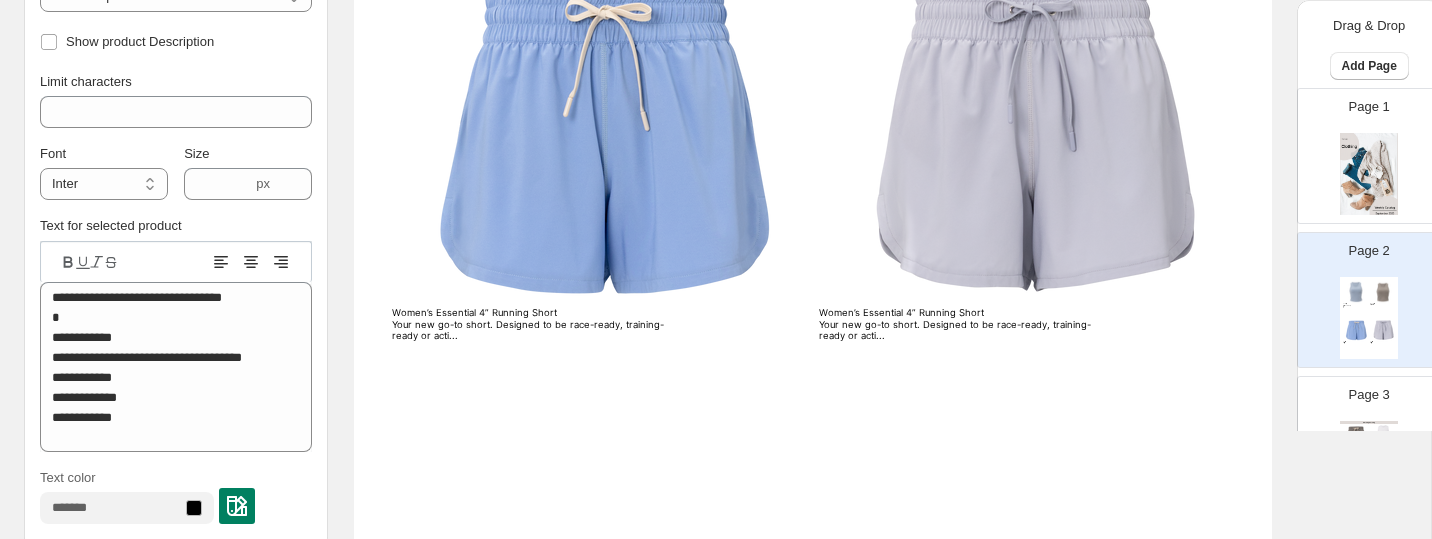 click 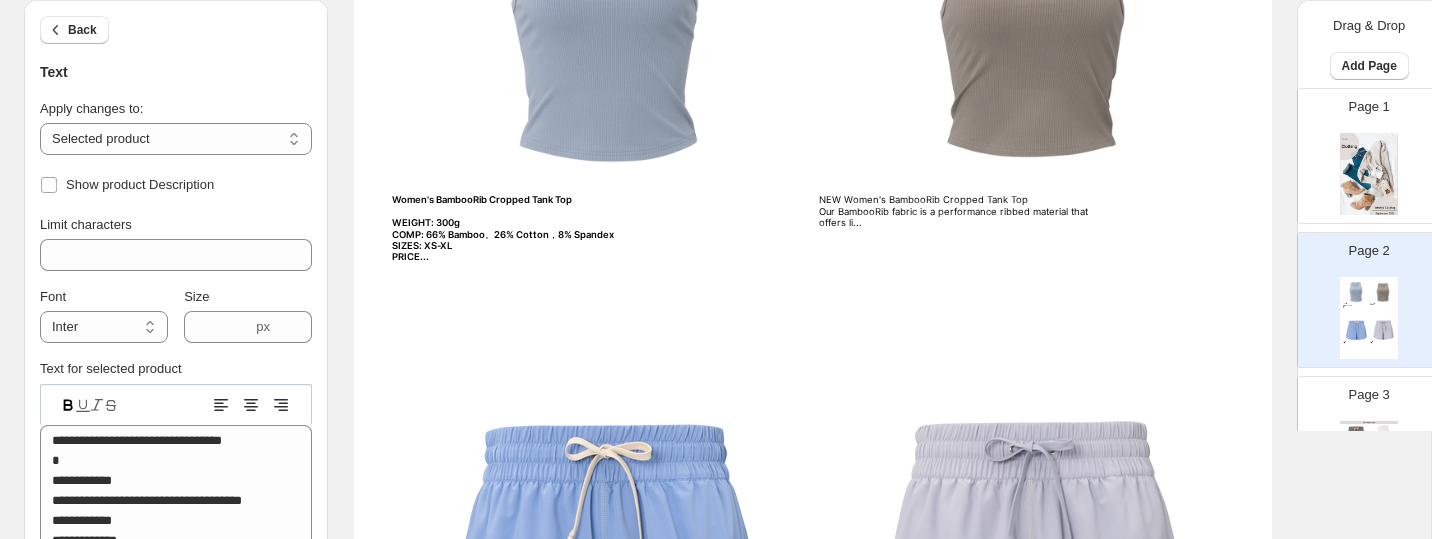 scroll, scrollTop: 200, scrollLeft: 0, axis: vertical 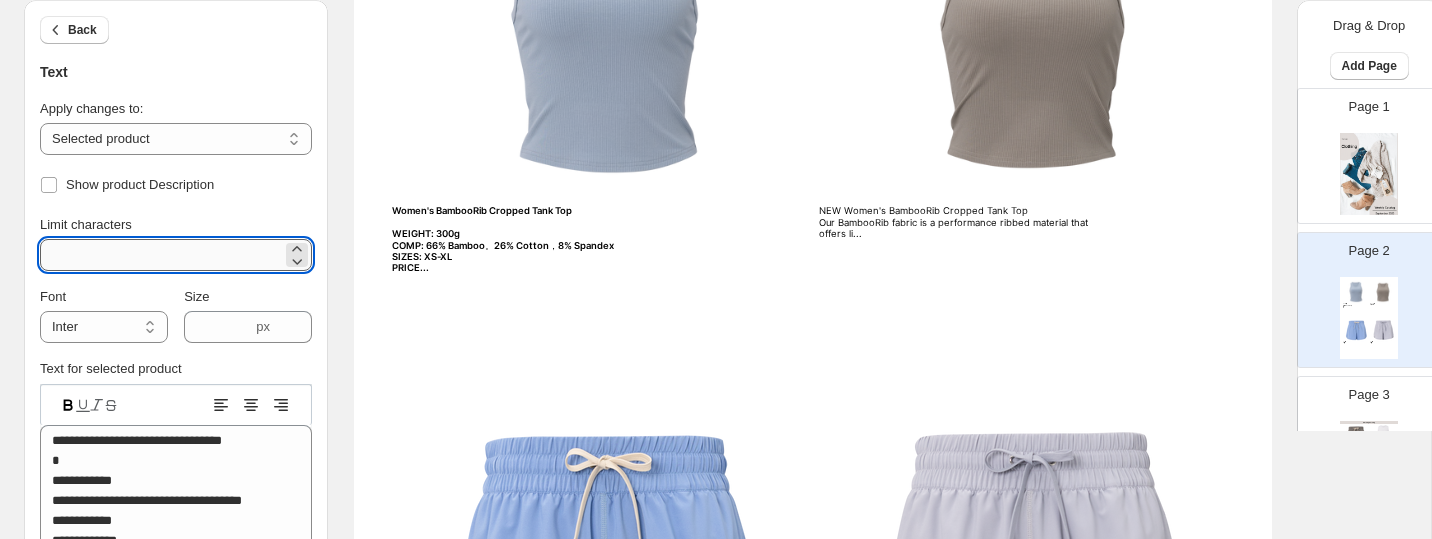 click on "***" at bounding box center [161, 255] 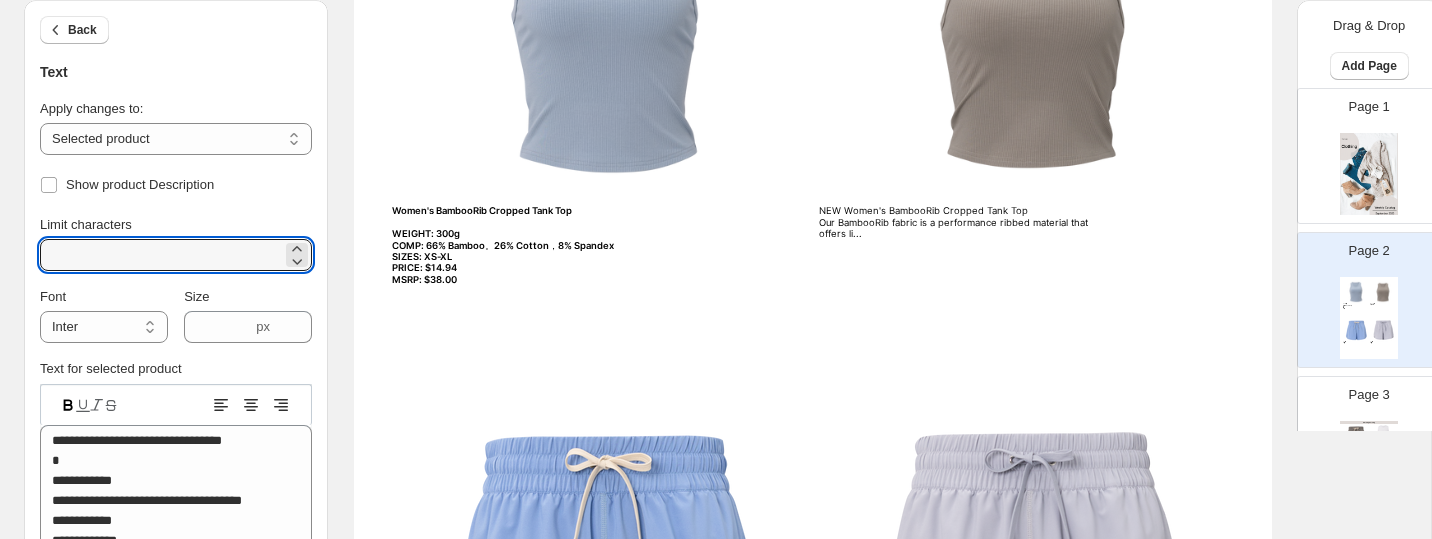 type on "***" 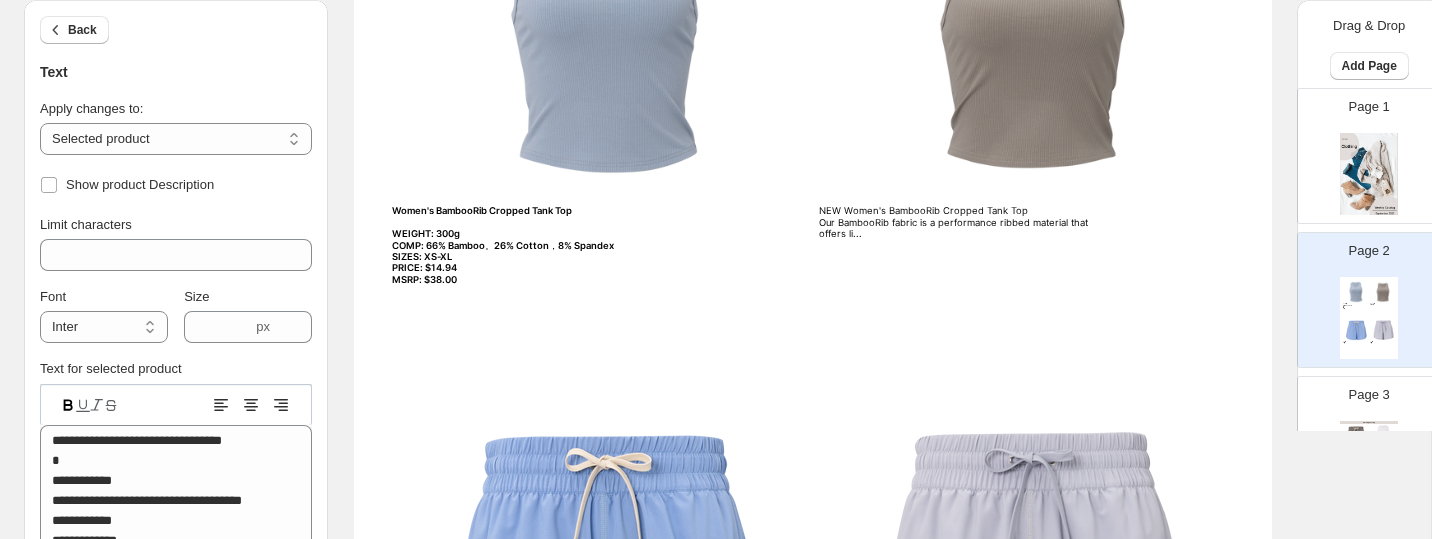 click on "**********" at bounding box center (176, 450) 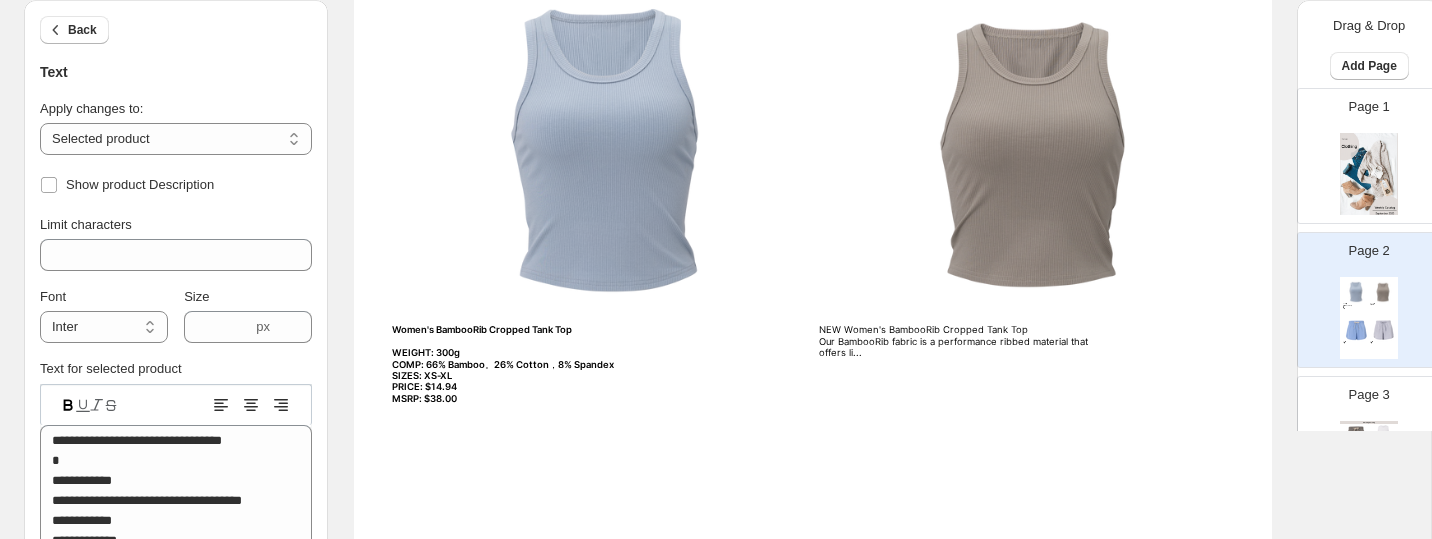 scroll, scrollTop: 226, scrollLeft: 0, axis: vertical 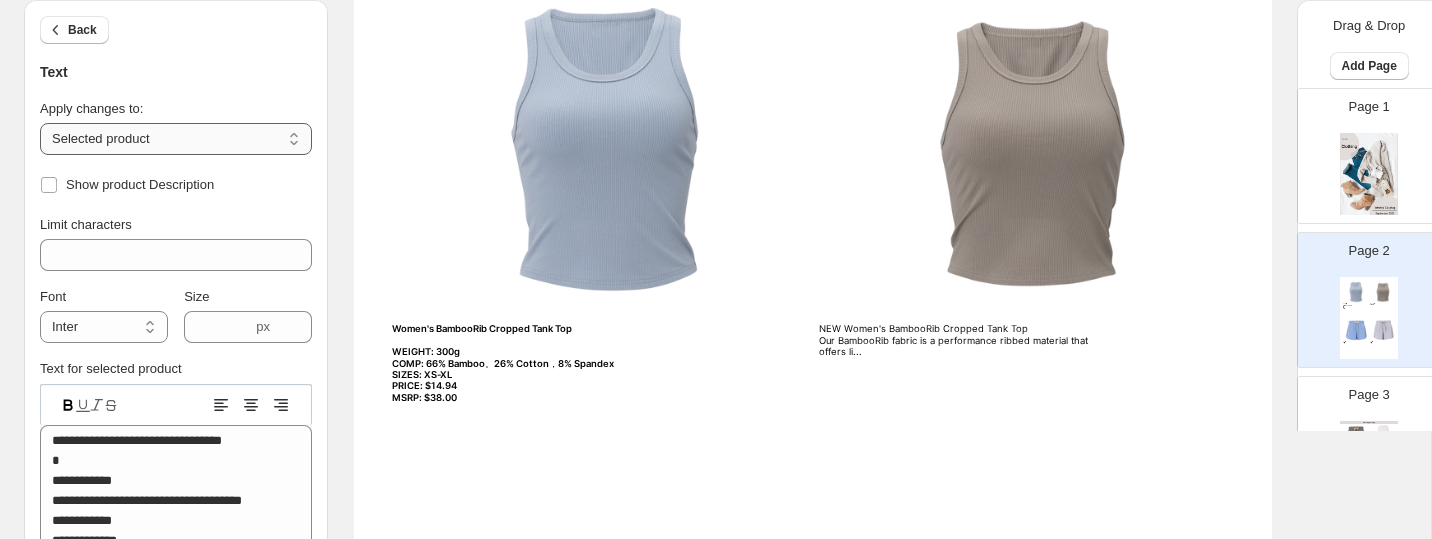 click on "**********" at bounding box center (176, 139) 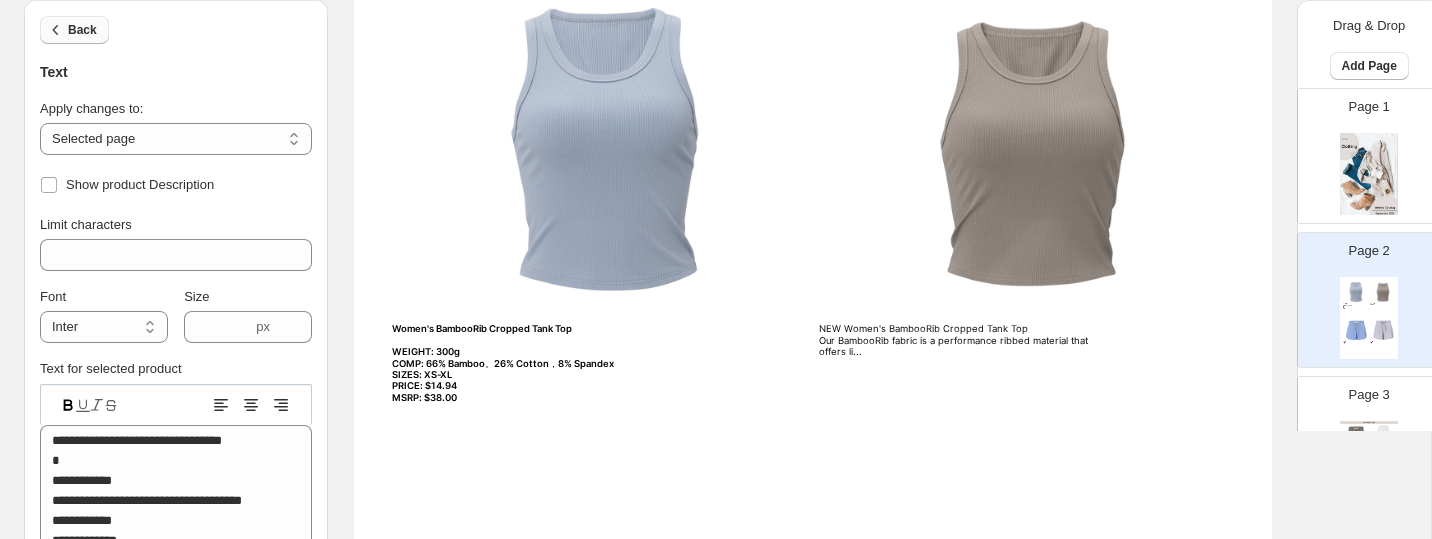 click on "Back" at bounding box center [82, 30] 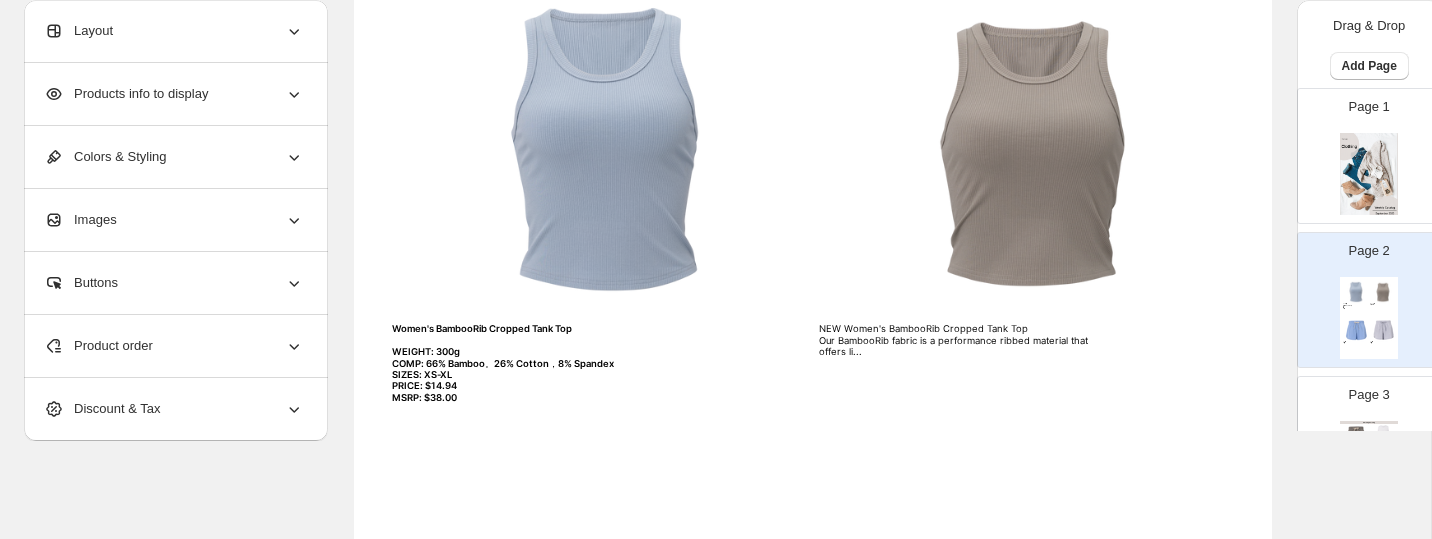 click on "NEW Women's BambooRib Cropped Tank Top
Our BambooRib fabric is a performance ribbed material that offers li..." at bounding box center [958, 340] 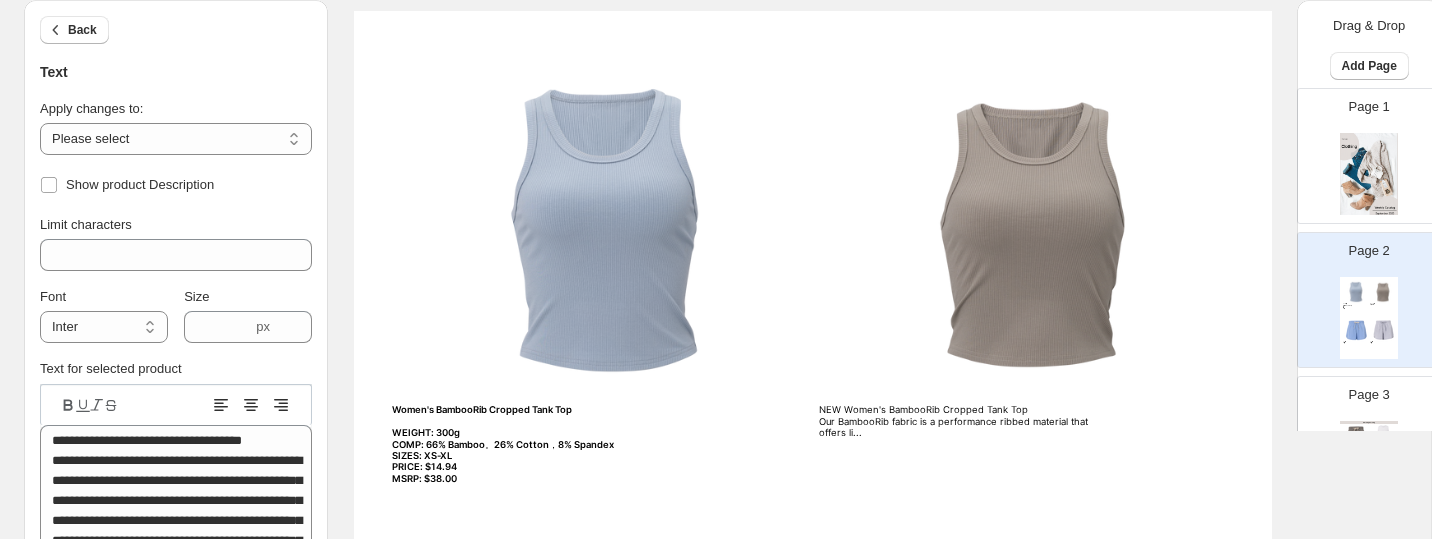 scroll, scrollTop: 141, scrollLeft: 0, axis: vertical 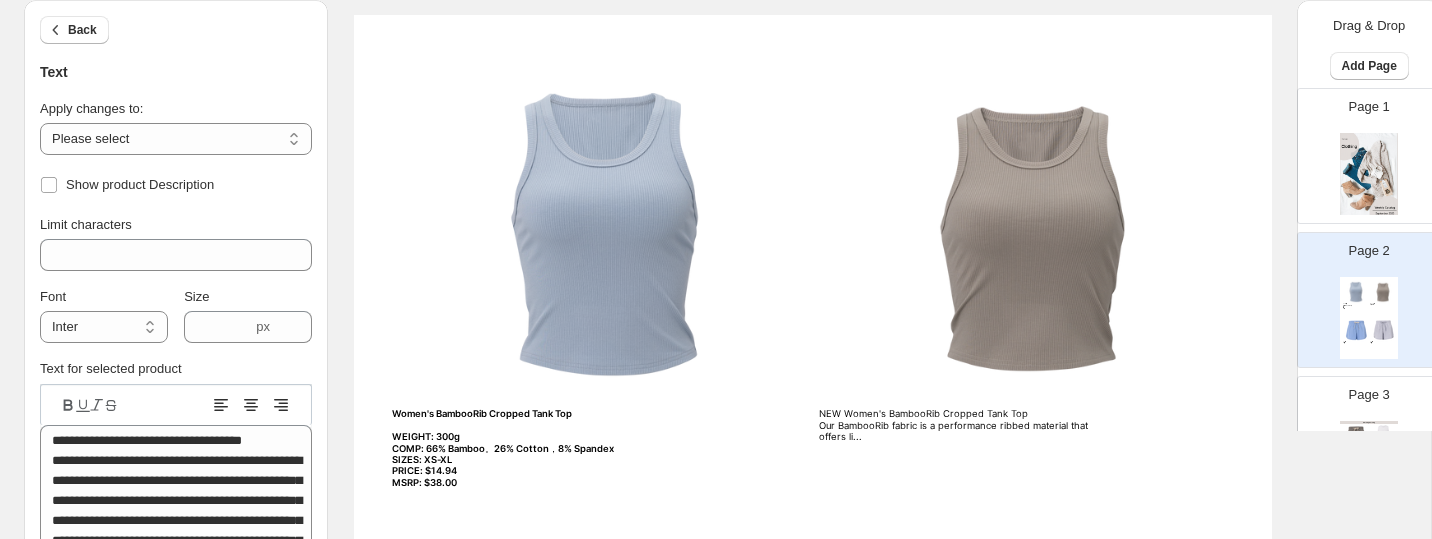 click at bounding box center [599, 235] 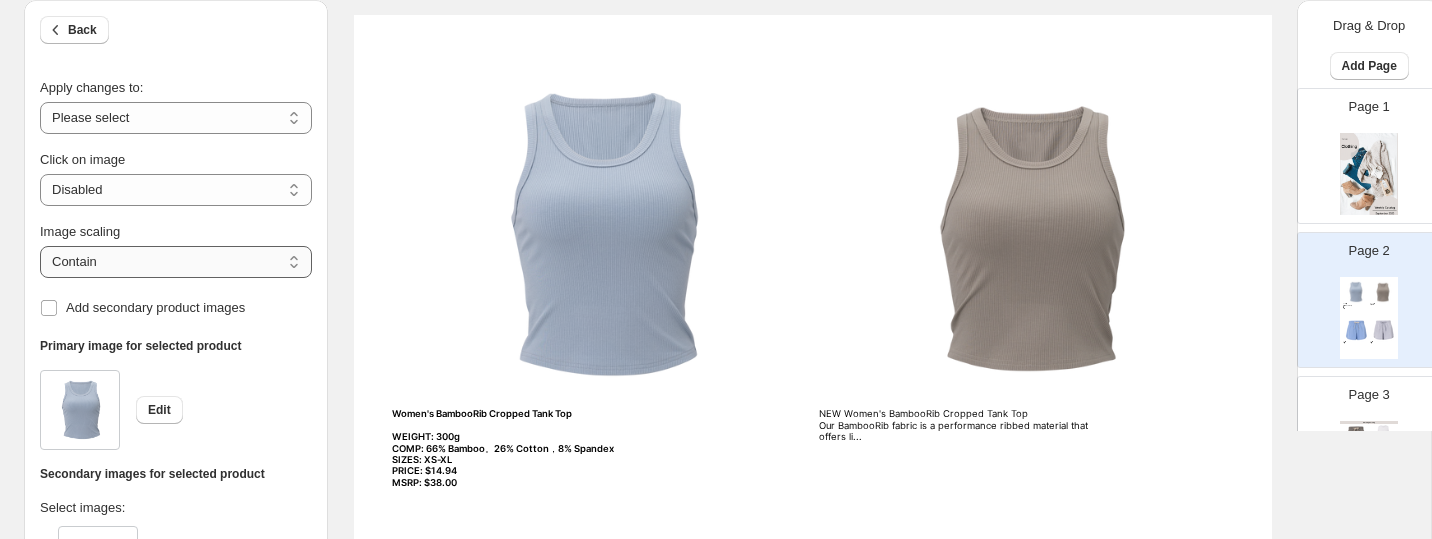 click on "***** *******" at bounding box center (176, 262) 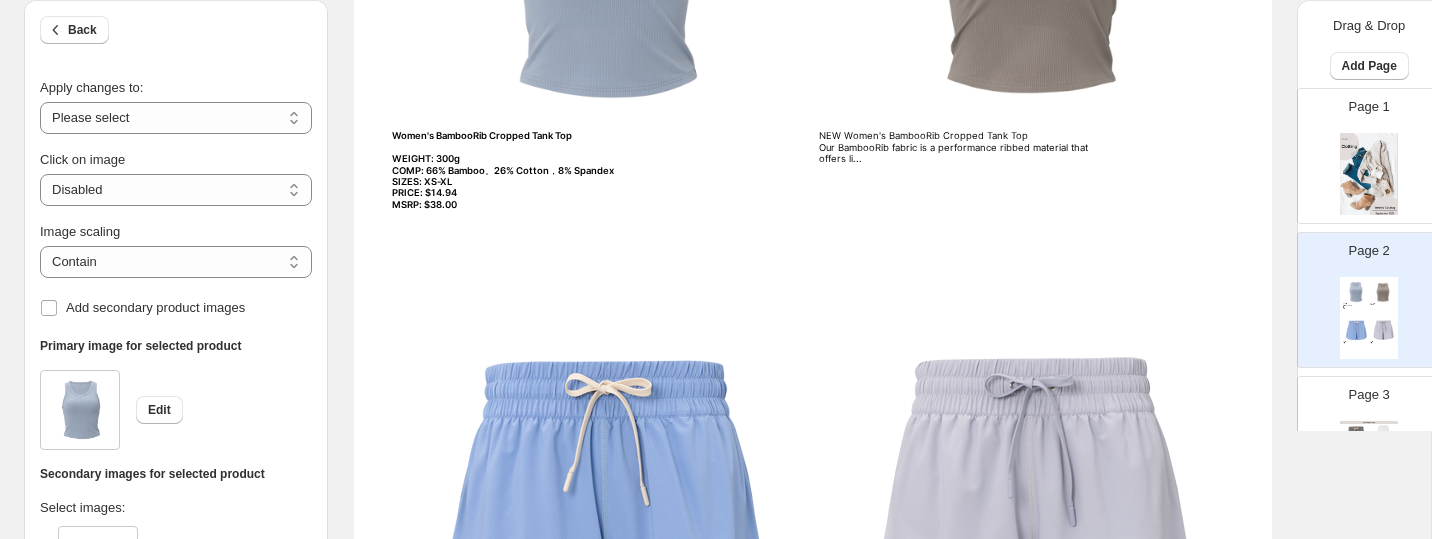 scroll, scrollTop: 0, scrollLeft: 0, axis: both 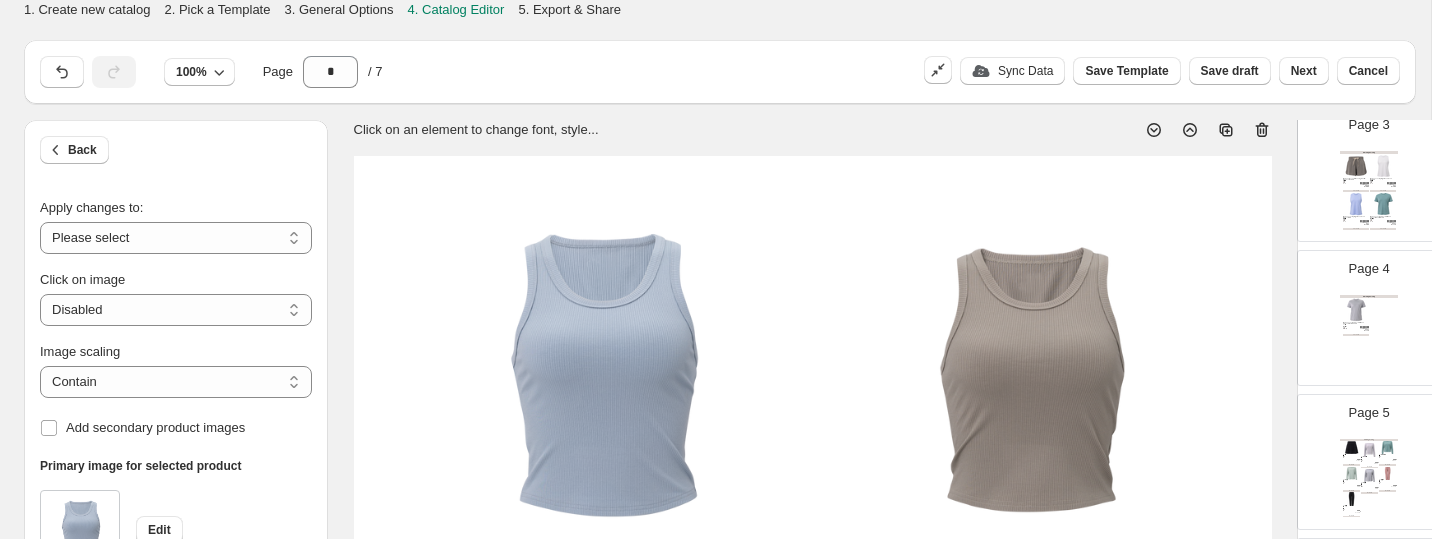 click at bounding box center (1364, 327) 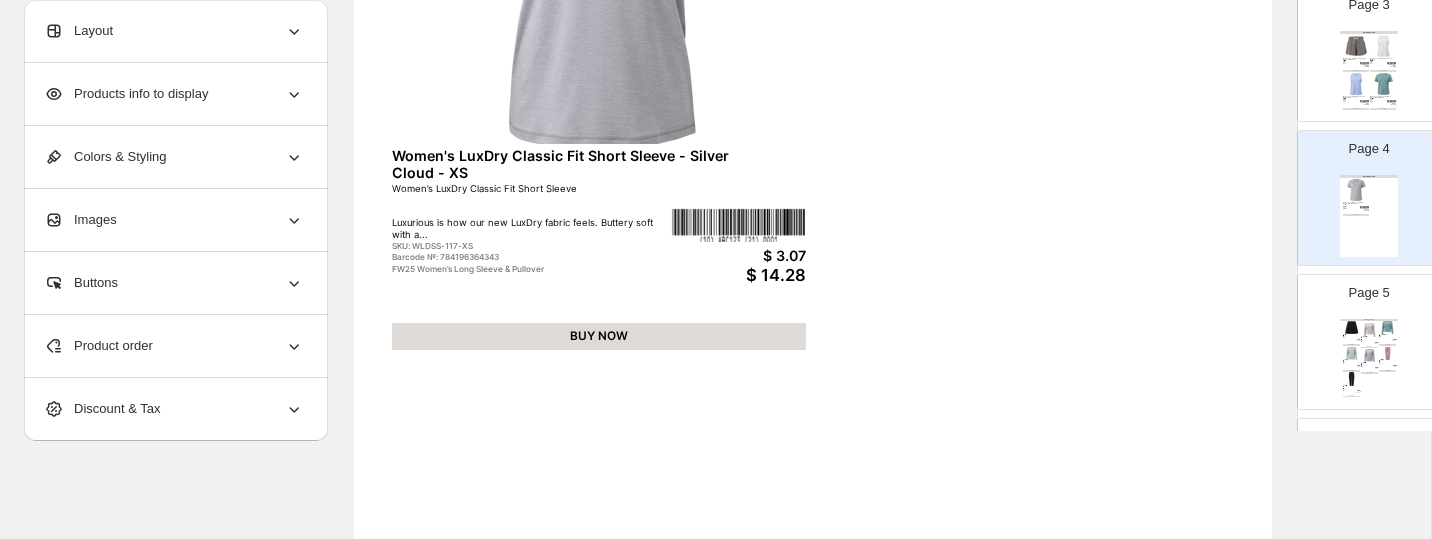 scroll, scrollTop: 393, scrollLeft: 0, axis: vertical 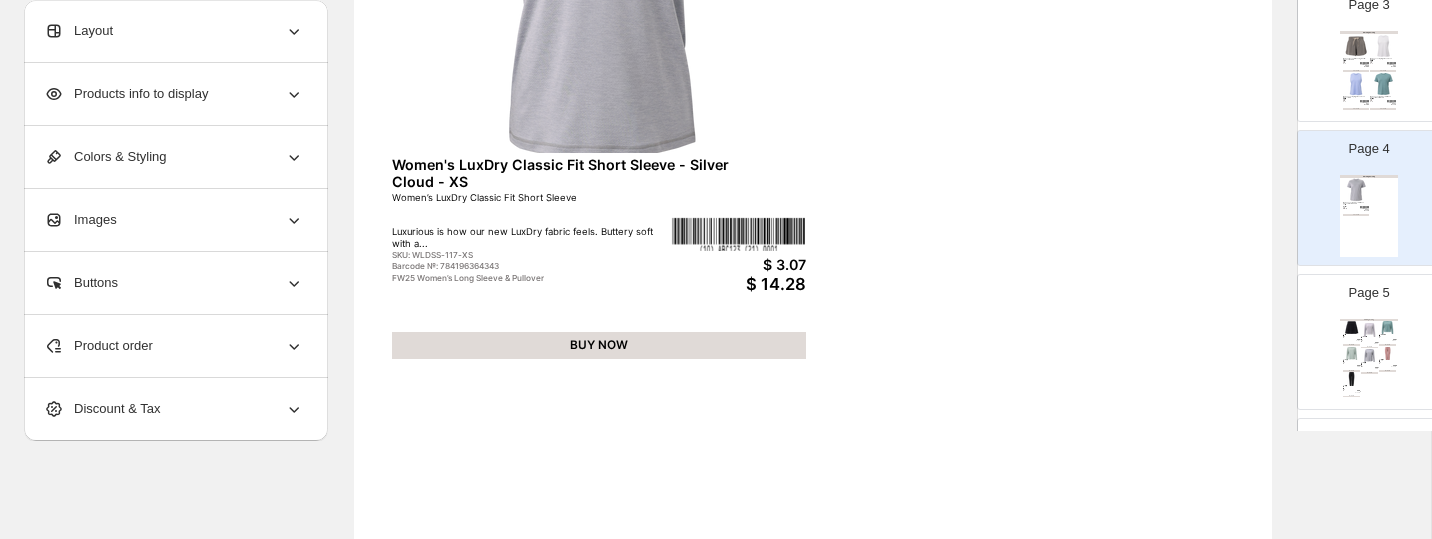 click at bounding box center (1383, 85) 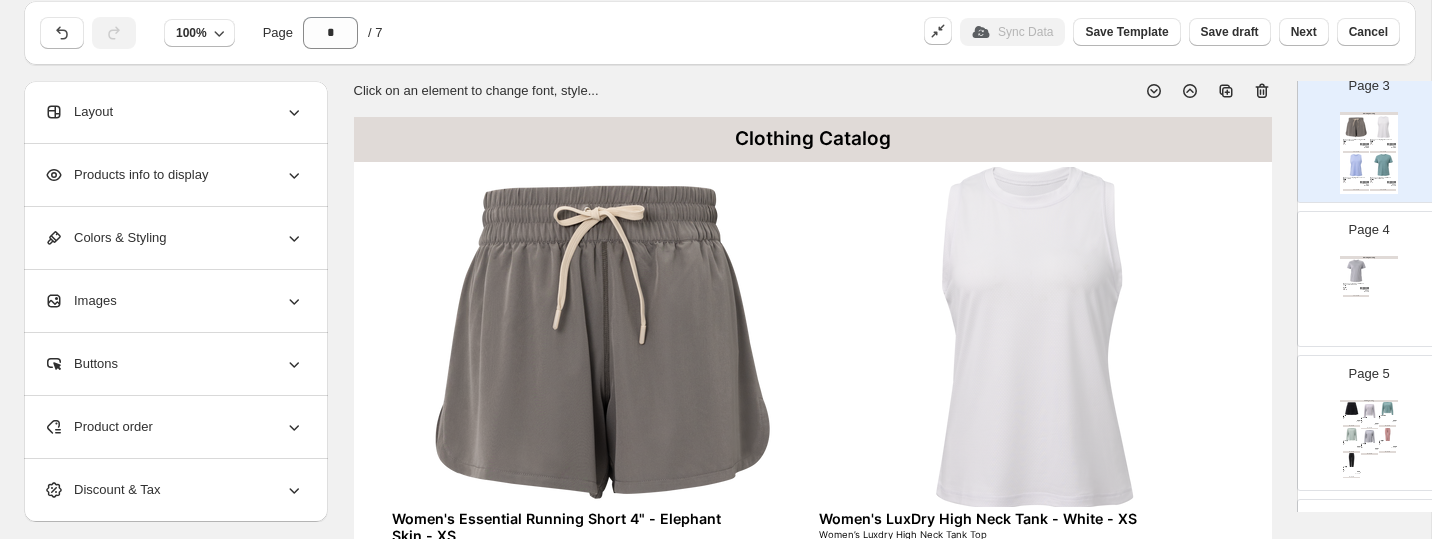 scroll, scrollTop: 33, scrollLeft: 0, axis: vertical 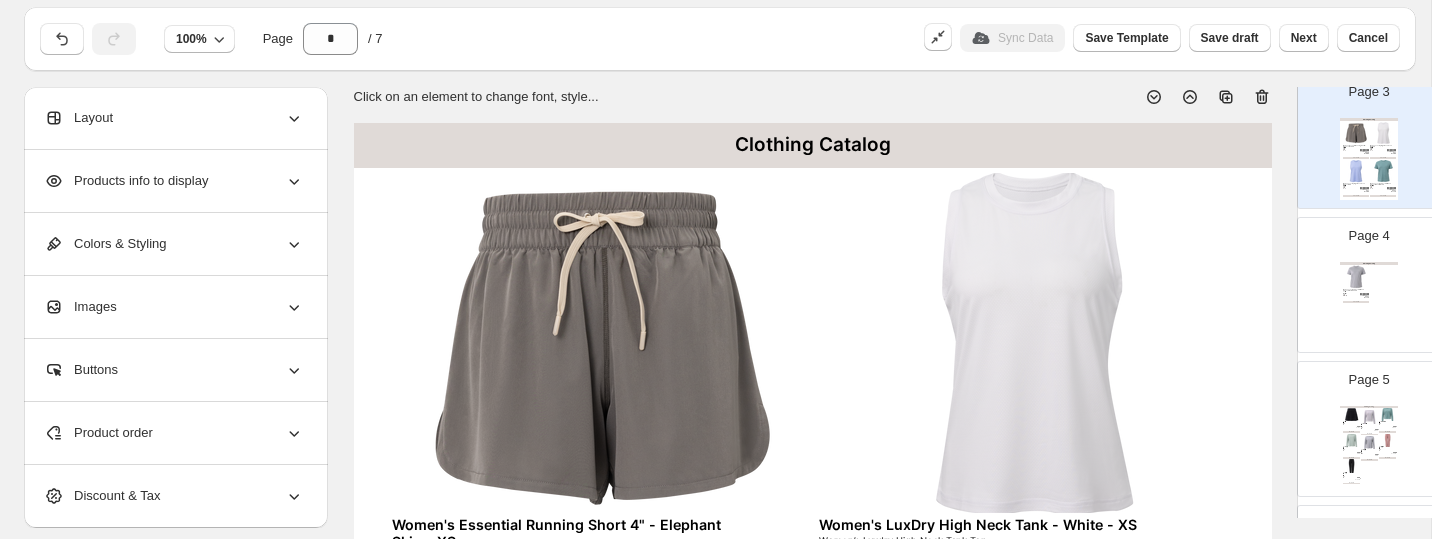 click 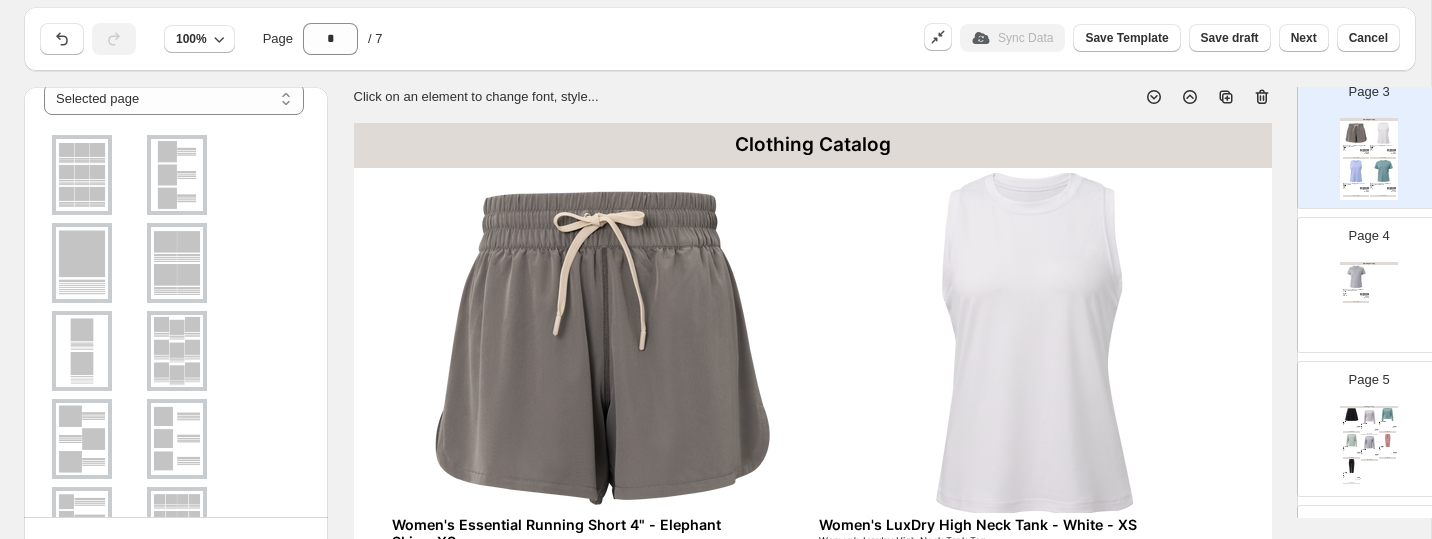 scroll, scrollTop: 0, scrollLeft: 0, axis: both 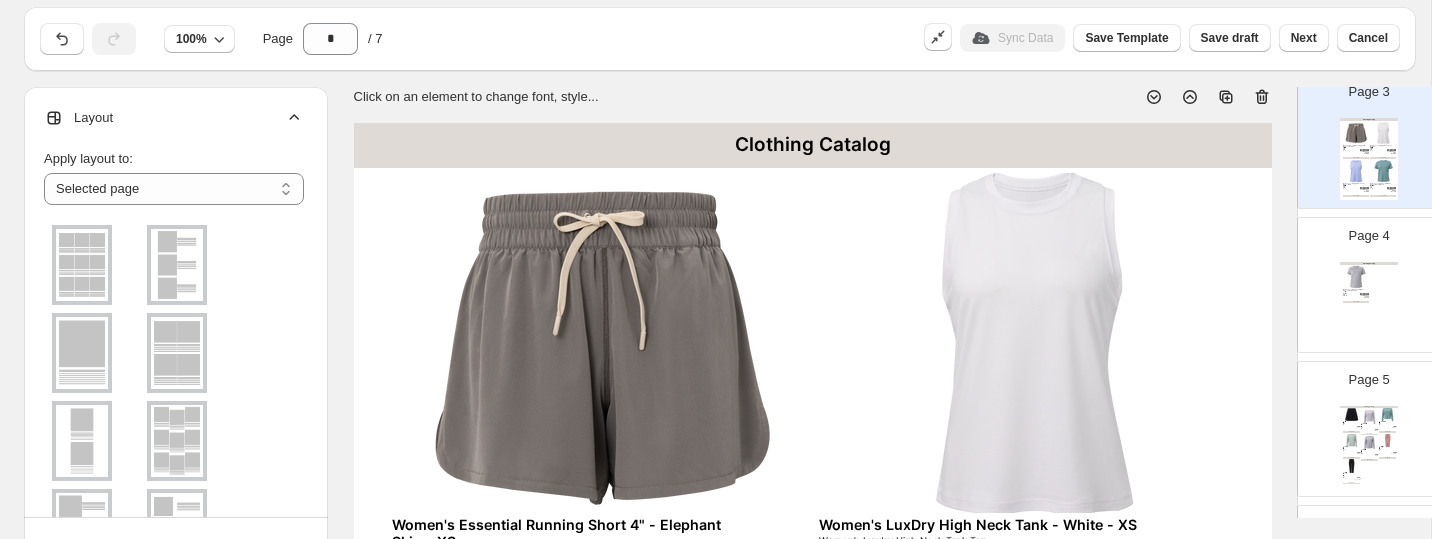 click 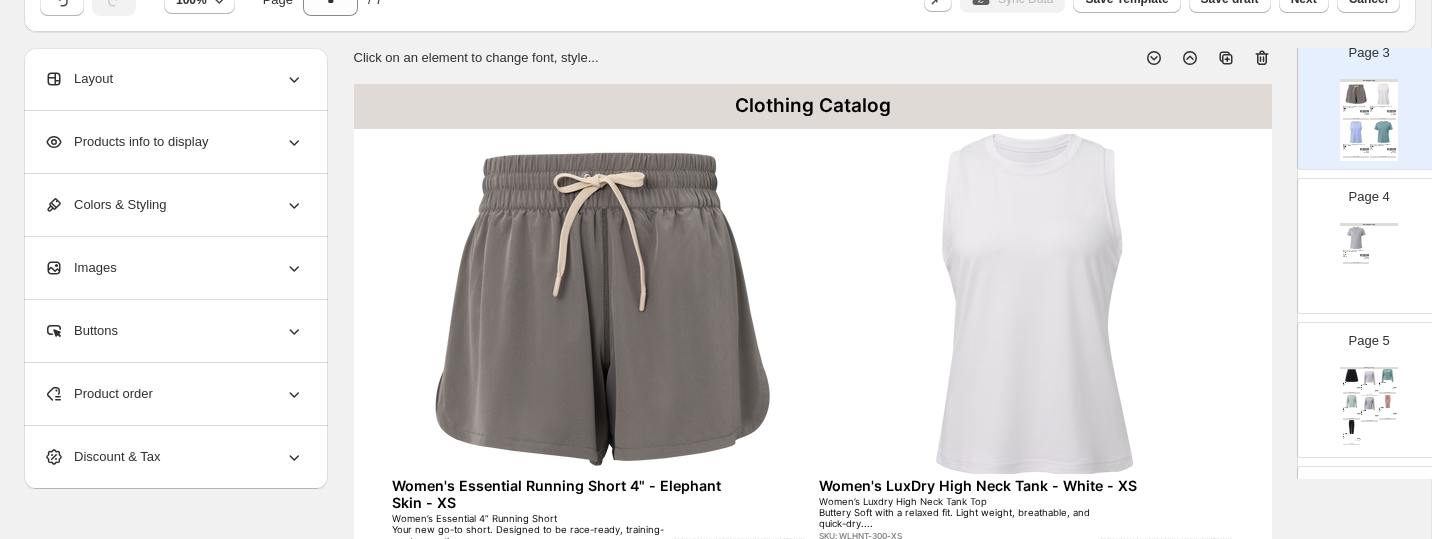 scroll, scrollTop: 88, scrollLeft: 0, axis: vertical 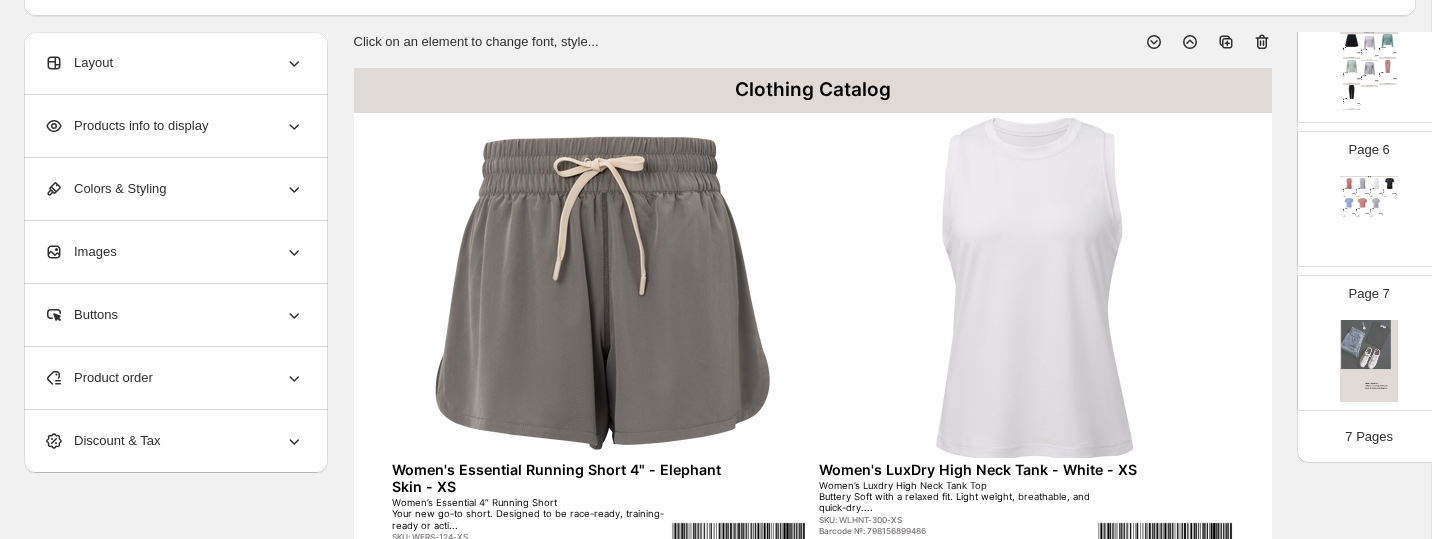 click on "Women's Performance Tech High Neck Tank
A best selling ... SKU: WHNT-710-XS Barcode №: 798156898250 SS26 Women's Tank $ 3 $ 12.78 BUY NOW Women's Performance Tech High Neck...
Women’s Performance Tech High Neck Tank
A best sell... SKU: WHNT-117-XS Barcode №: 784196362318 FW25 Women’s Tank Tops $ 3 $ 12.78 BUY NOW Women's Performance Tech High Neck...
Women’s Performance Tech High Neck Tank
A best sell... SKU: WHNT-300-XS Barcode №: 784196362417 FW25 Women’s Tank Tops $ 3 $ 12.78 BUY NOW Women's Performance Tech Short Sle... Women’s Short Sleeve Classic Fit
Our crowd-favorite P... SKU: WPTSCF-200-XS Barcode №: 679262765127 Women's Short Sleeve $ 2.9 $ 12.78 BUY NOW Women's Performance Tech Short Sle... Women’s Performance Tech Short Sleeve
Made with our cro... SKU: WPTS-812-XS Barcode №: 798156897925 SS26 Women's Short Sleeve $ 3 $ 12.78 BUY NOW Women's Performance Tech Short Sle... SKU: WPTS-710-XS $ 3 $ 2.9" at bounding box center [1369, 217] 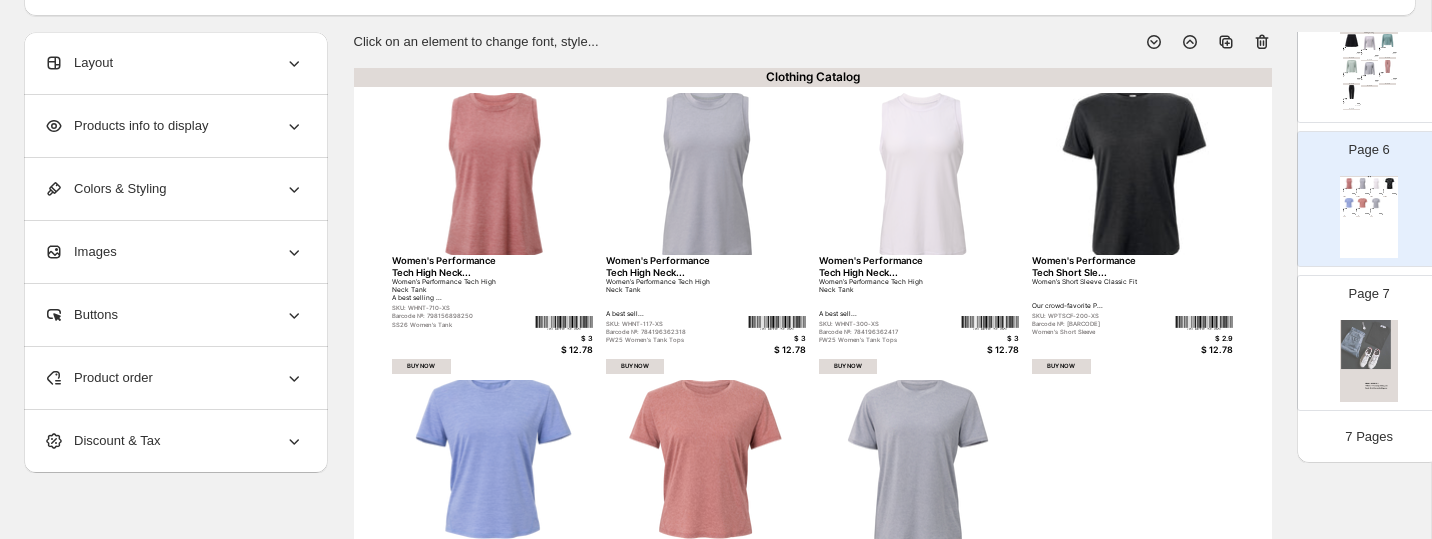 click 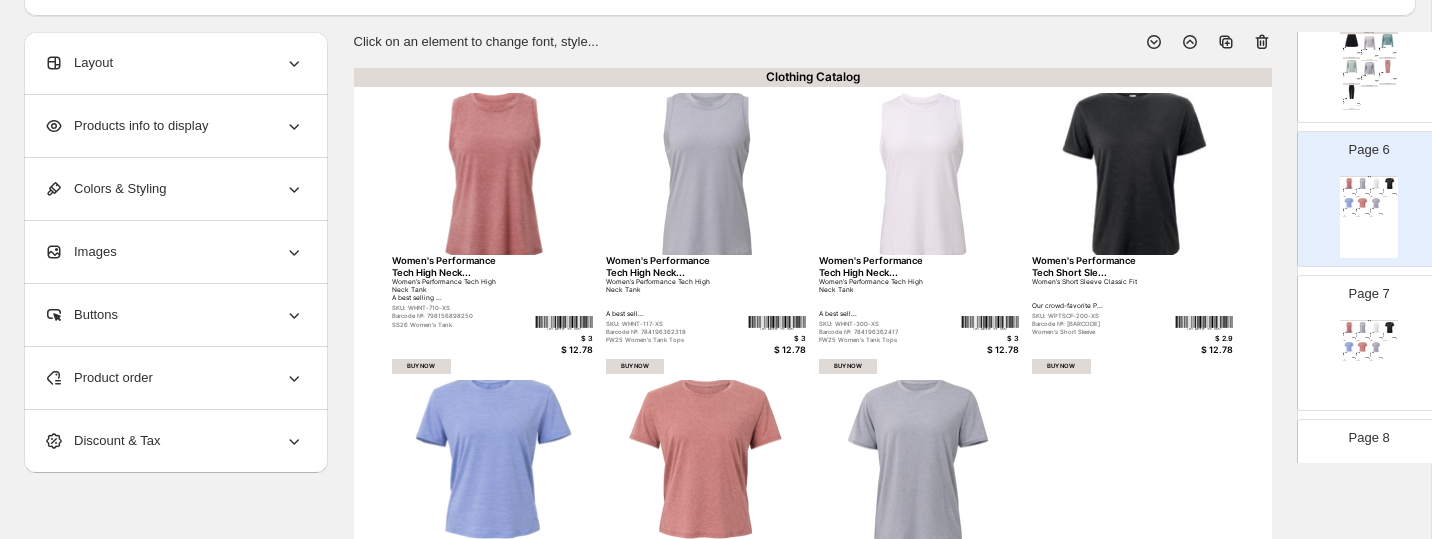 click on "Women’s Performance Tech High Neck Tank
A best selling ..." at bounding box center [1346, 334] 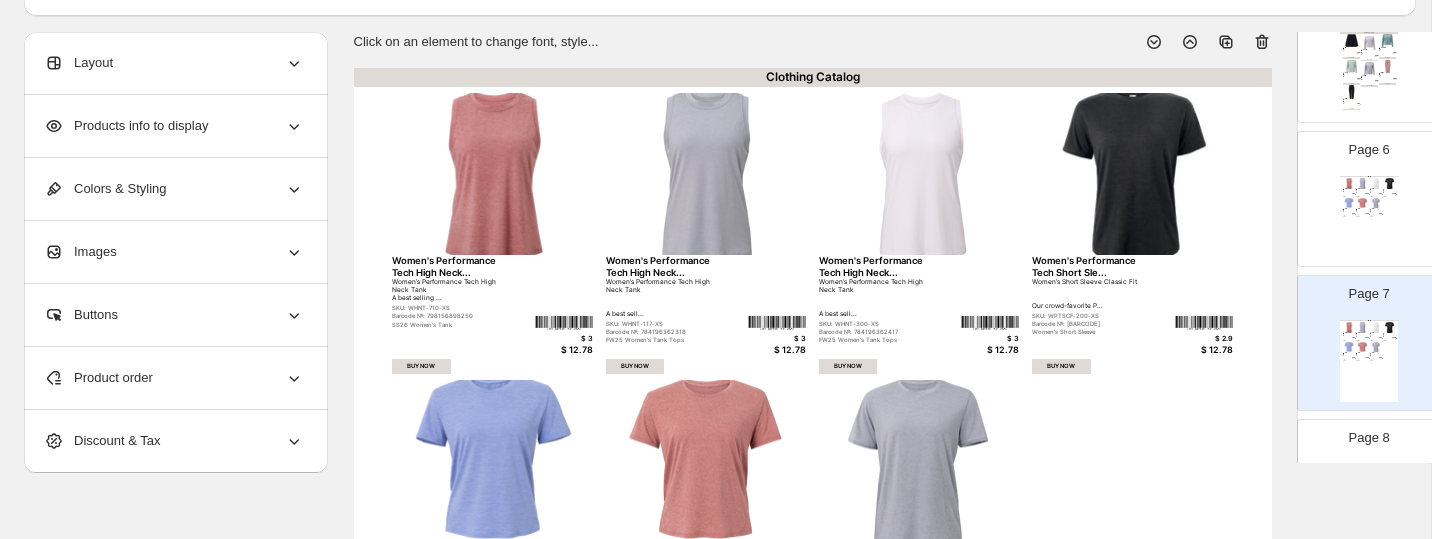 click at bounding box center [492, 174] 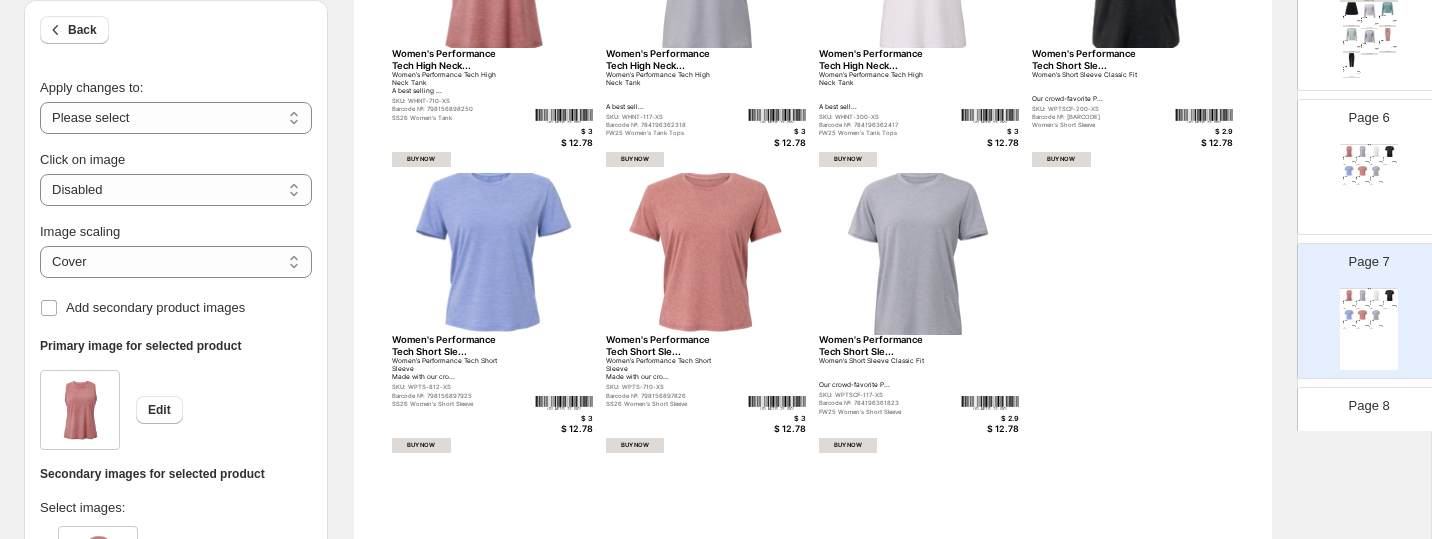 scroll, scrollTop: 0, scrollLeft: 0, axis: both 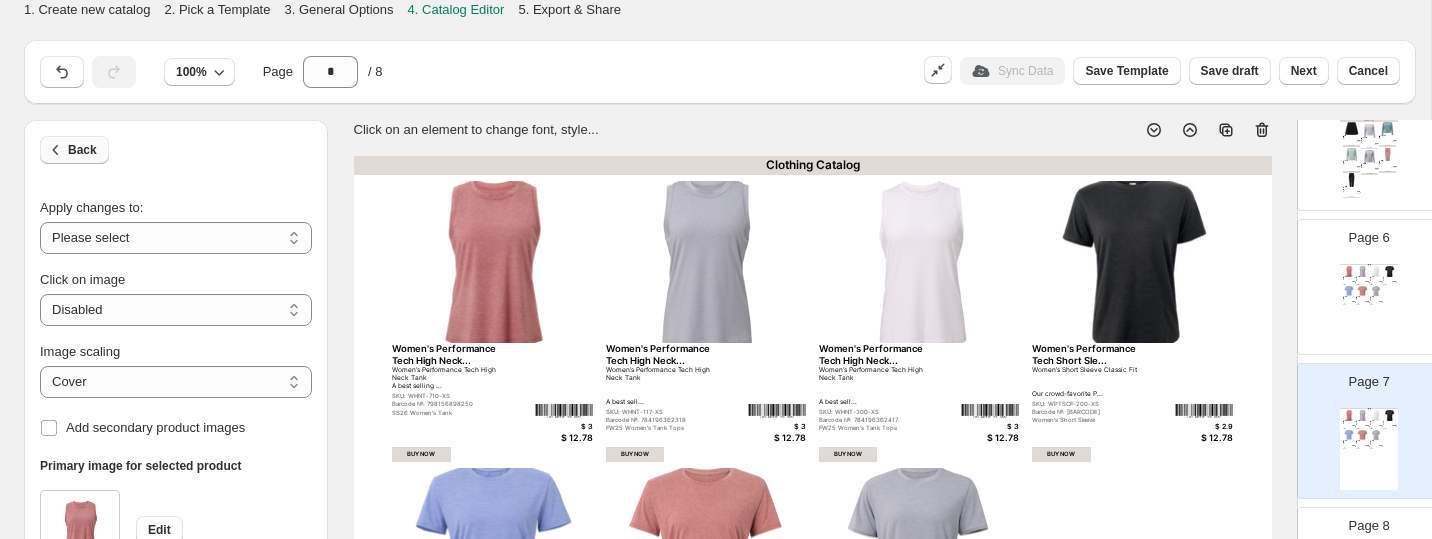 click on "Back" at bounding box center [74, 150] 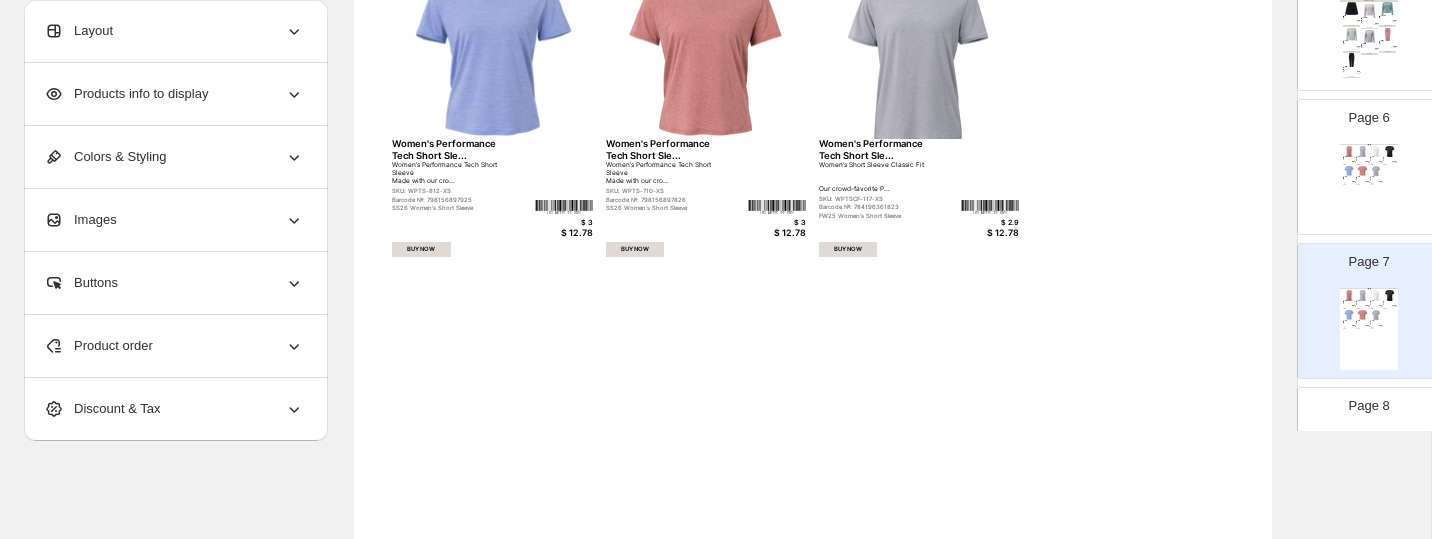 scroll, scrollTop: 626, scrollLeft: 0, axis: vertical 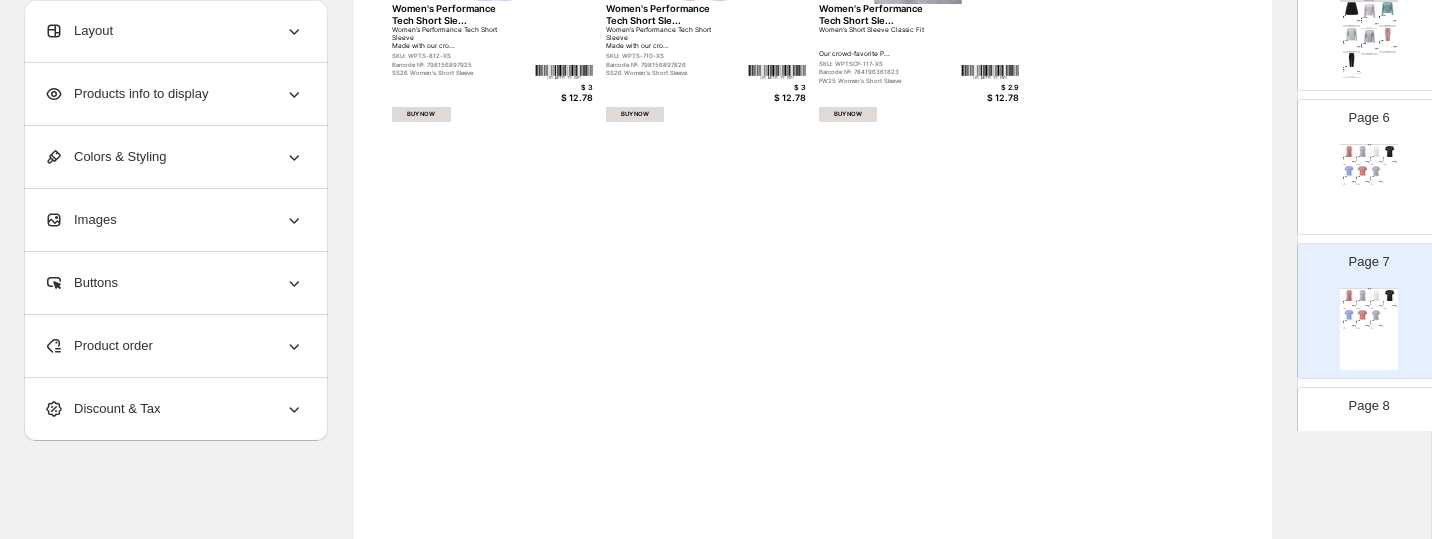 click 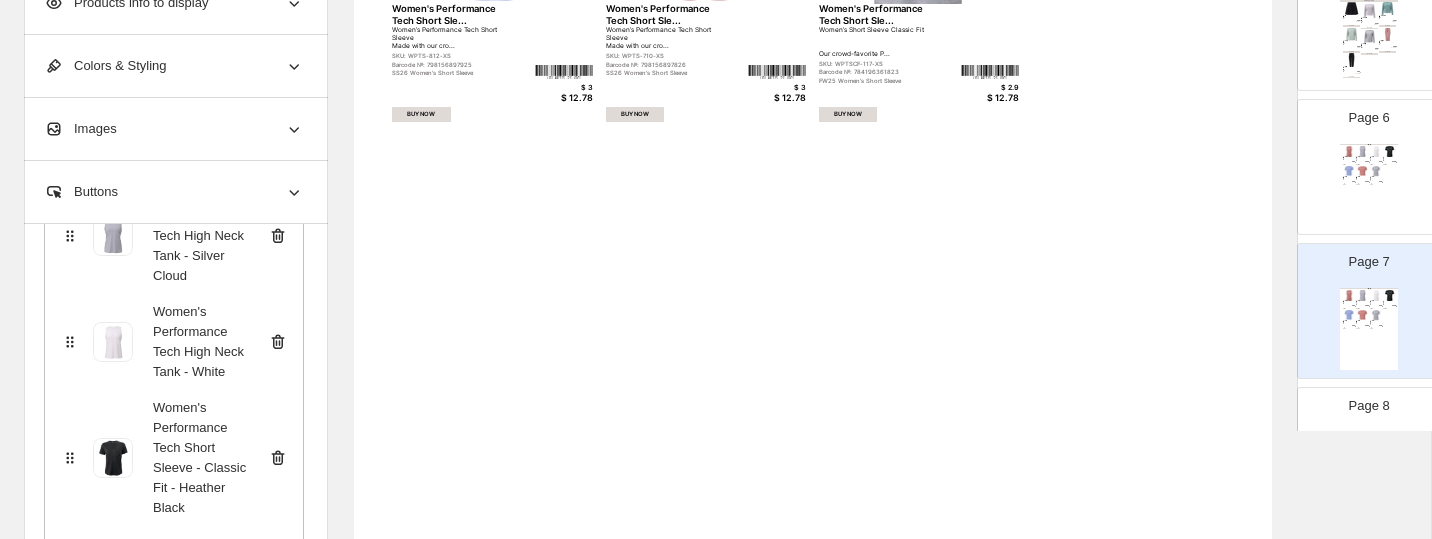 scroll, scrollTop: 0, scrollLeft: 0, axis: both 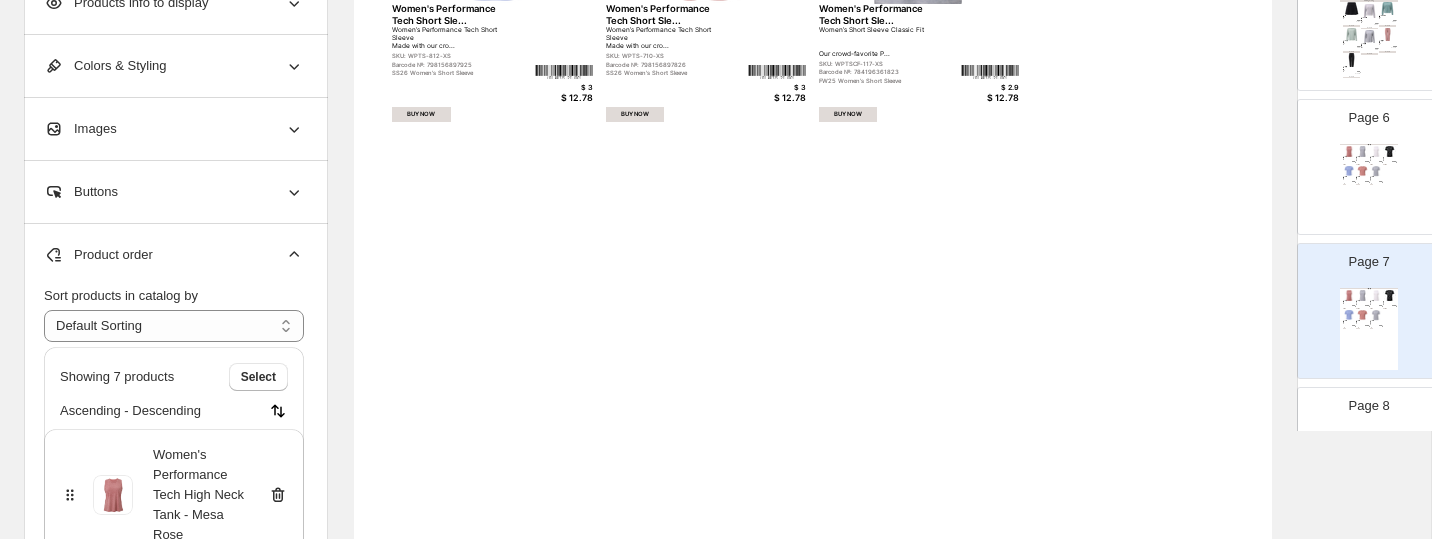 click 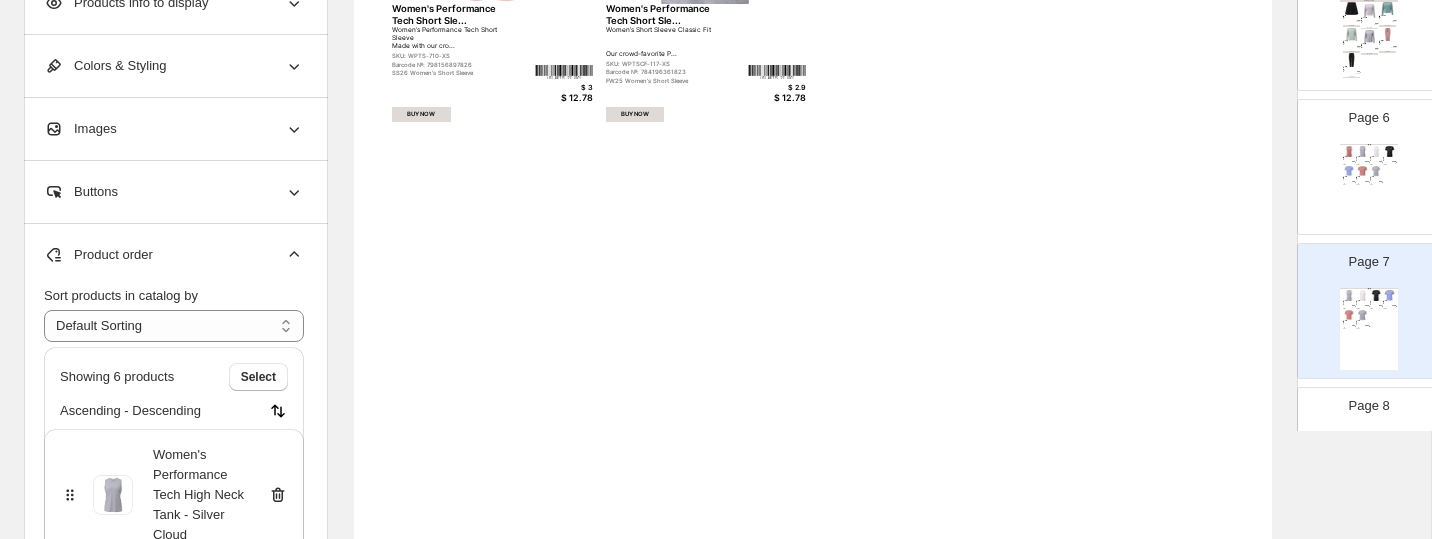 click 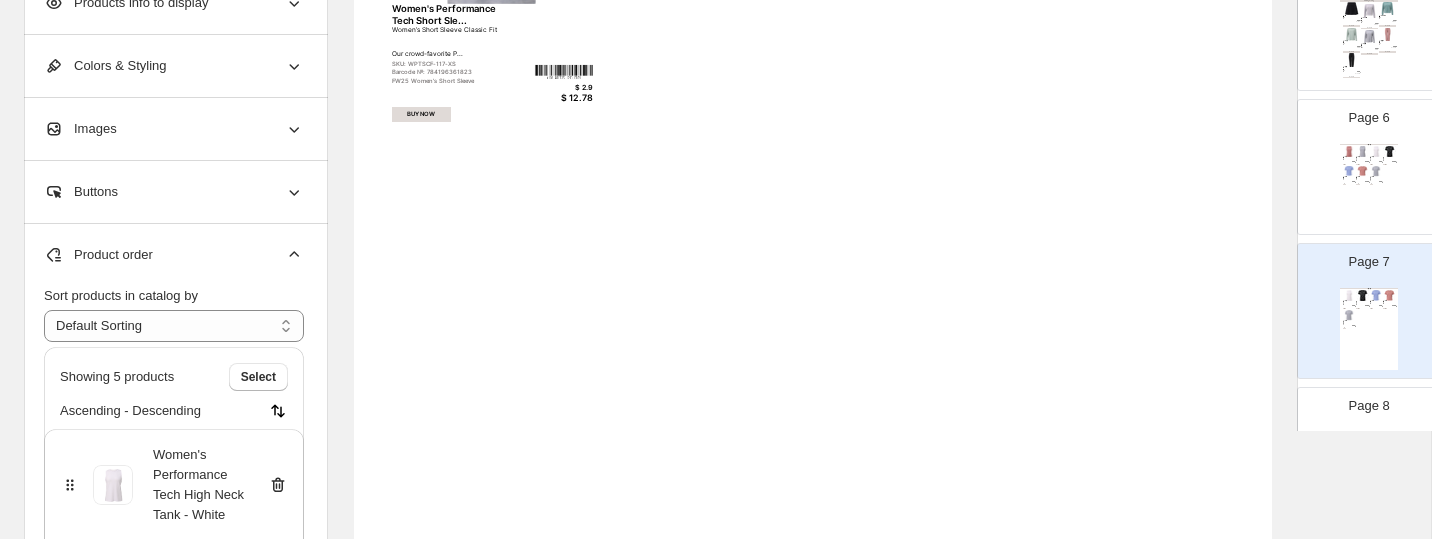 click 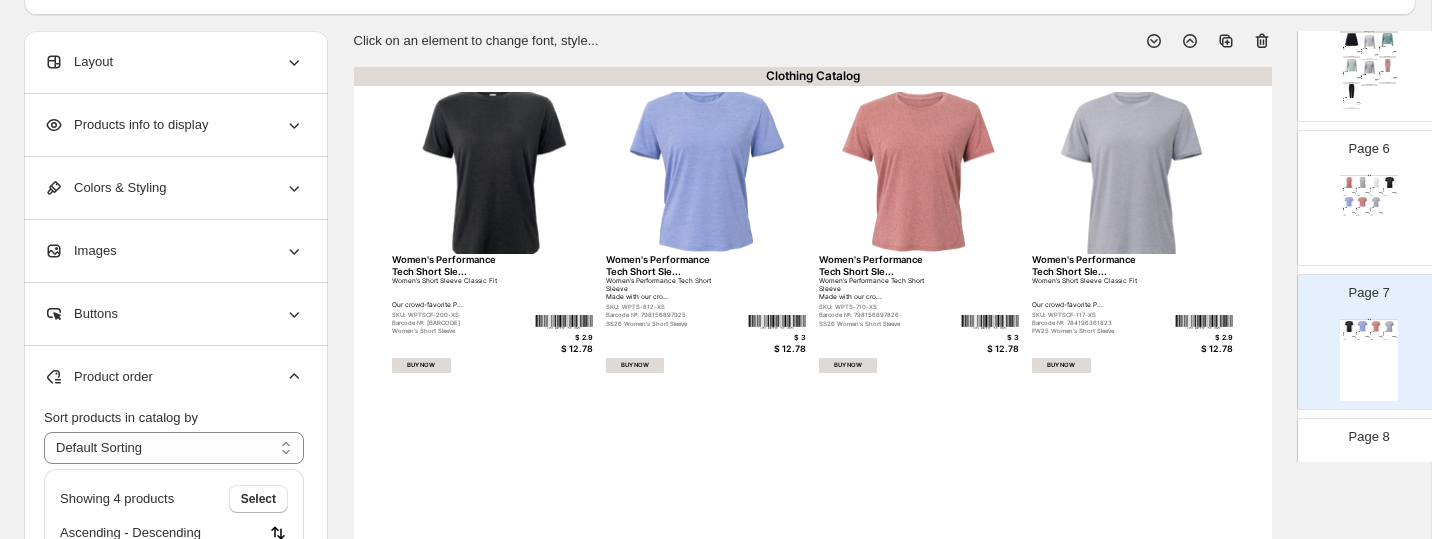 scroll, scrollTop: 90, scrollLeft: 0, axis: vertical 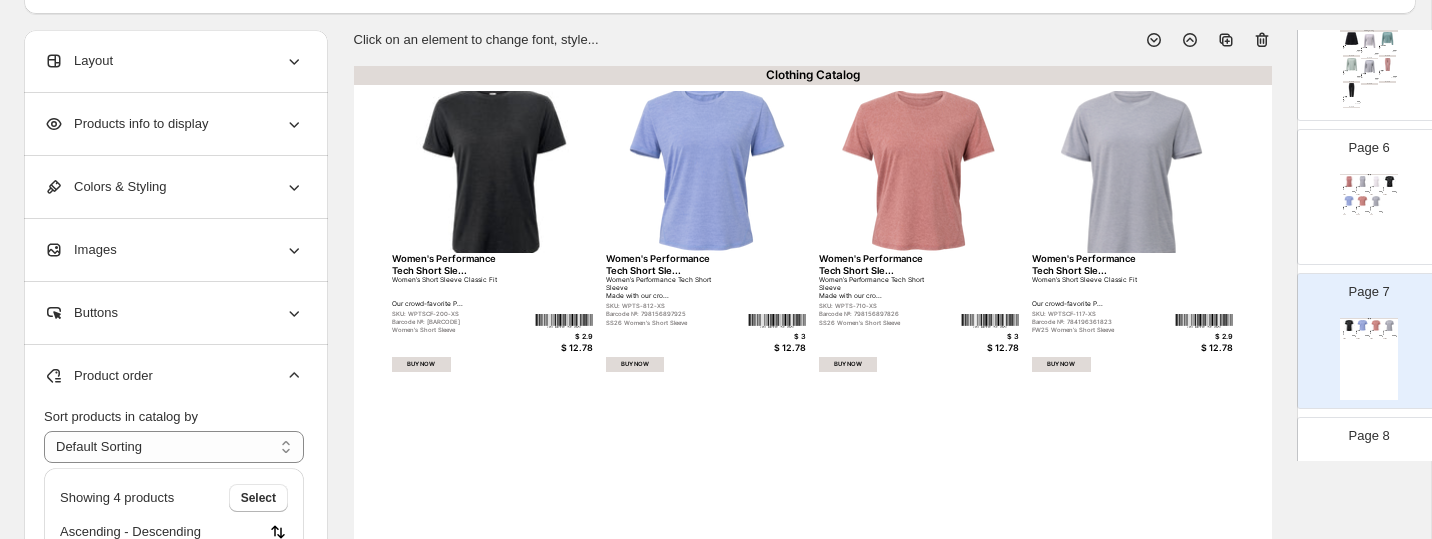 click 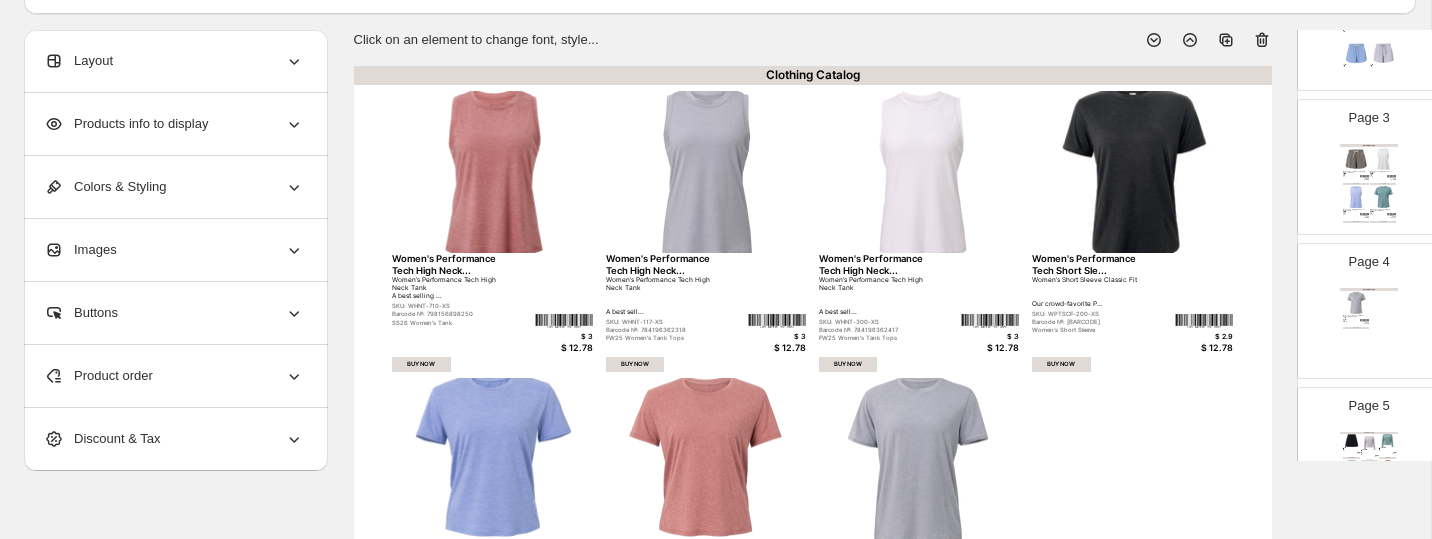 scroll, scrollTop: 0, scrollLeft: 0, axis: both 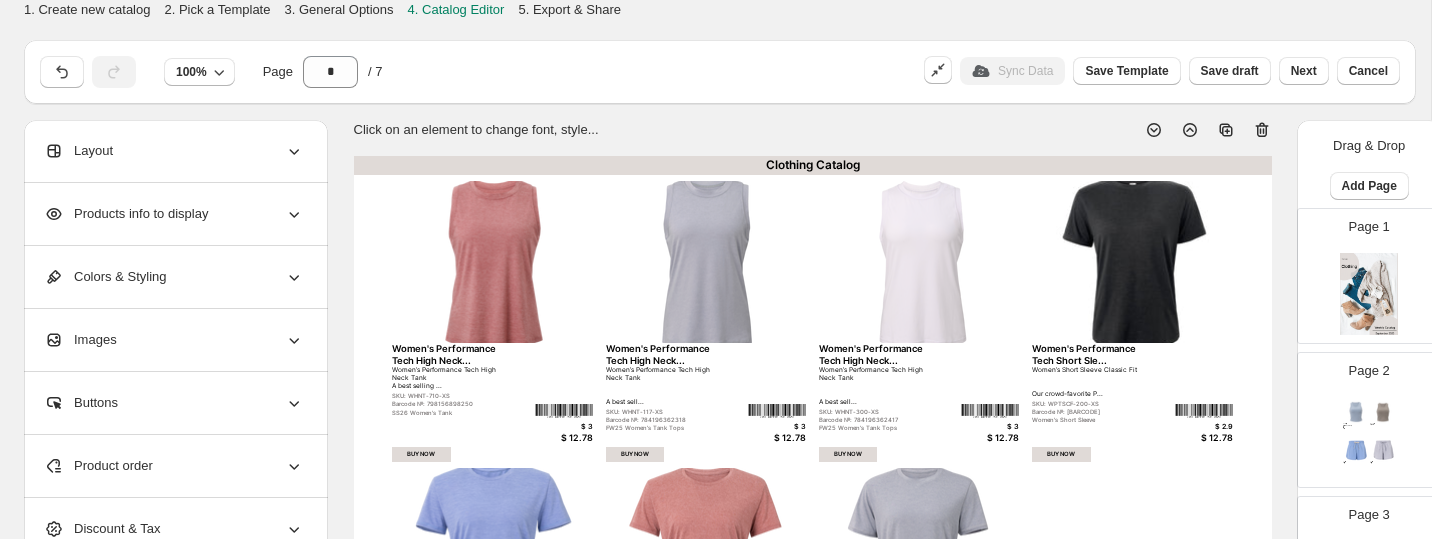 click on "Barcode №:  798156898250" at bounding box center (450, 403) 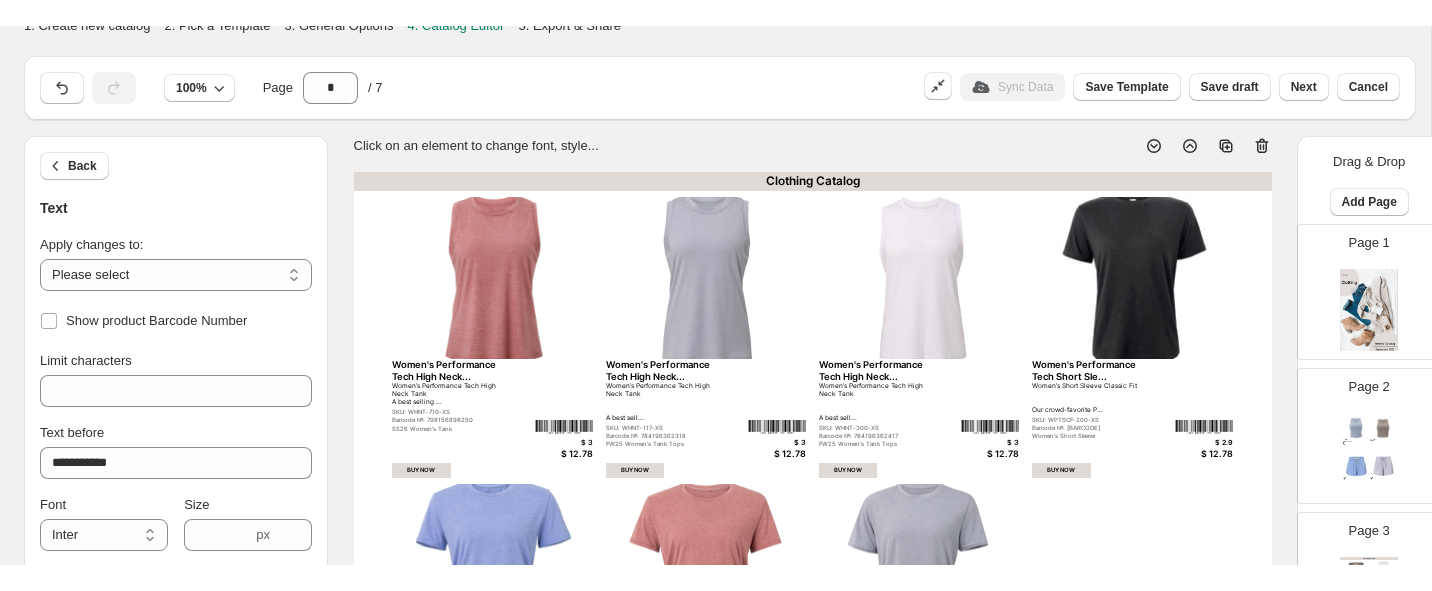 scroll, scrollTop: 12, scrollLeft: 0, axis: vertical 